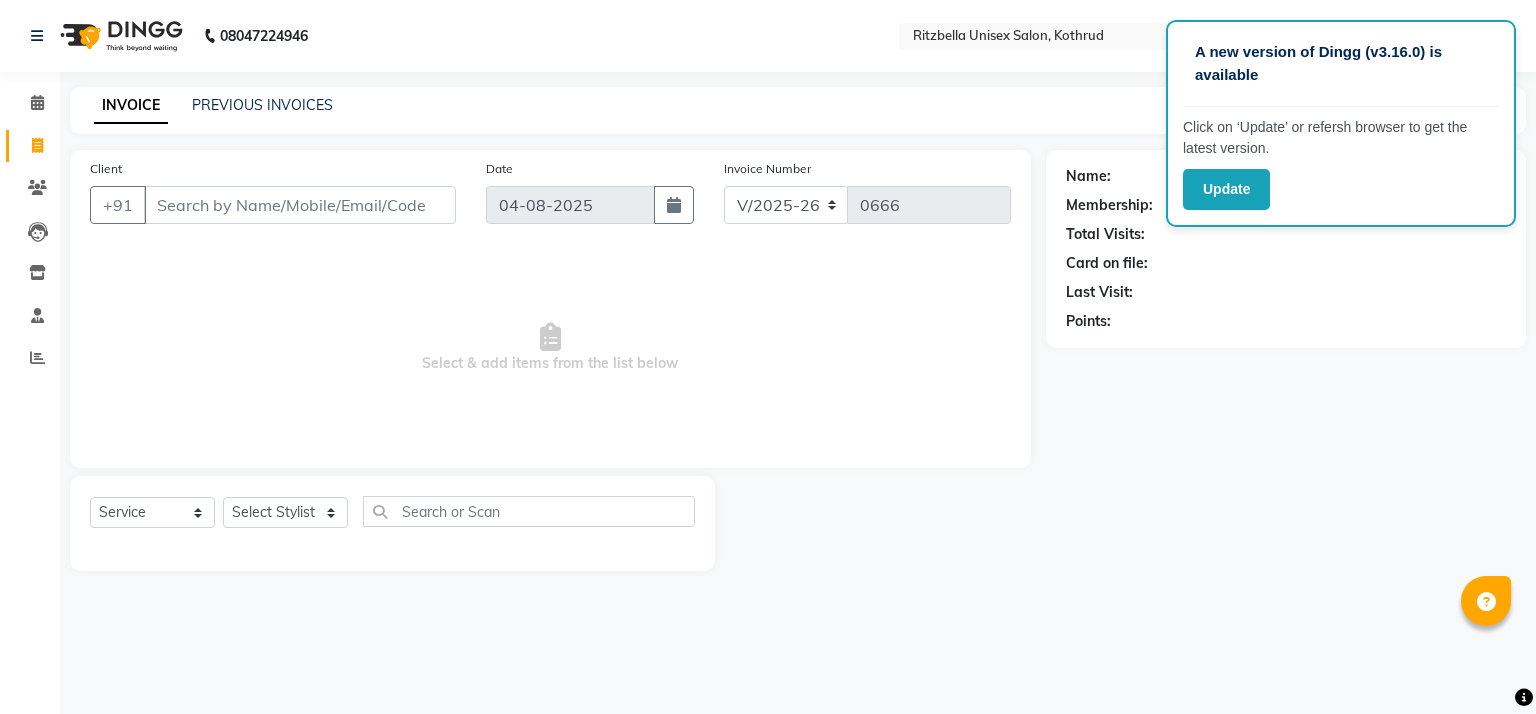 select on "6870" 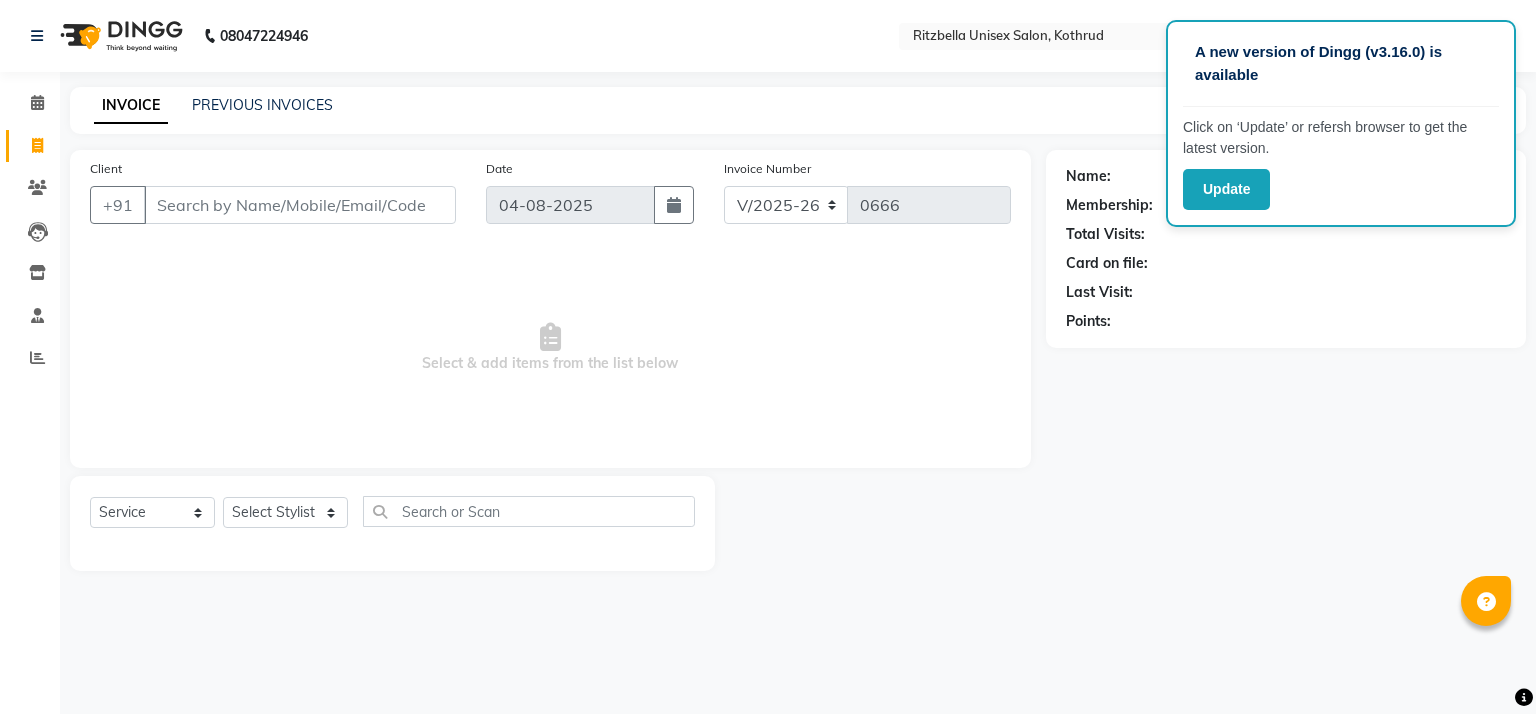 scroll, scrollTop: 0, scrollLeft: 0, axis: both 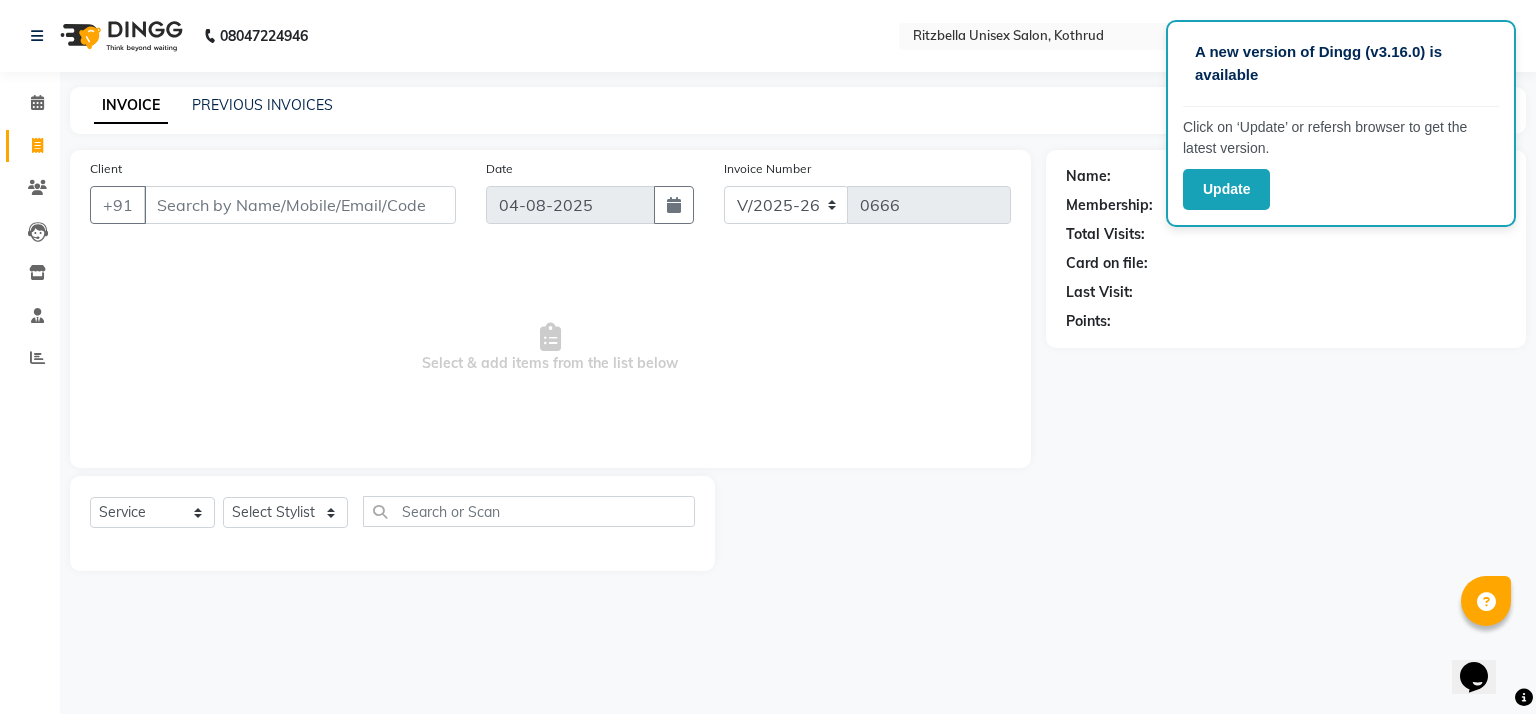 click on "Select Service Product Membership Package Voucher Prepaid Gift Card Select Stylist [PERSON] [PERSON] [PERSON] [PERSON] [PERSON] [PERSON] [PERSON]" 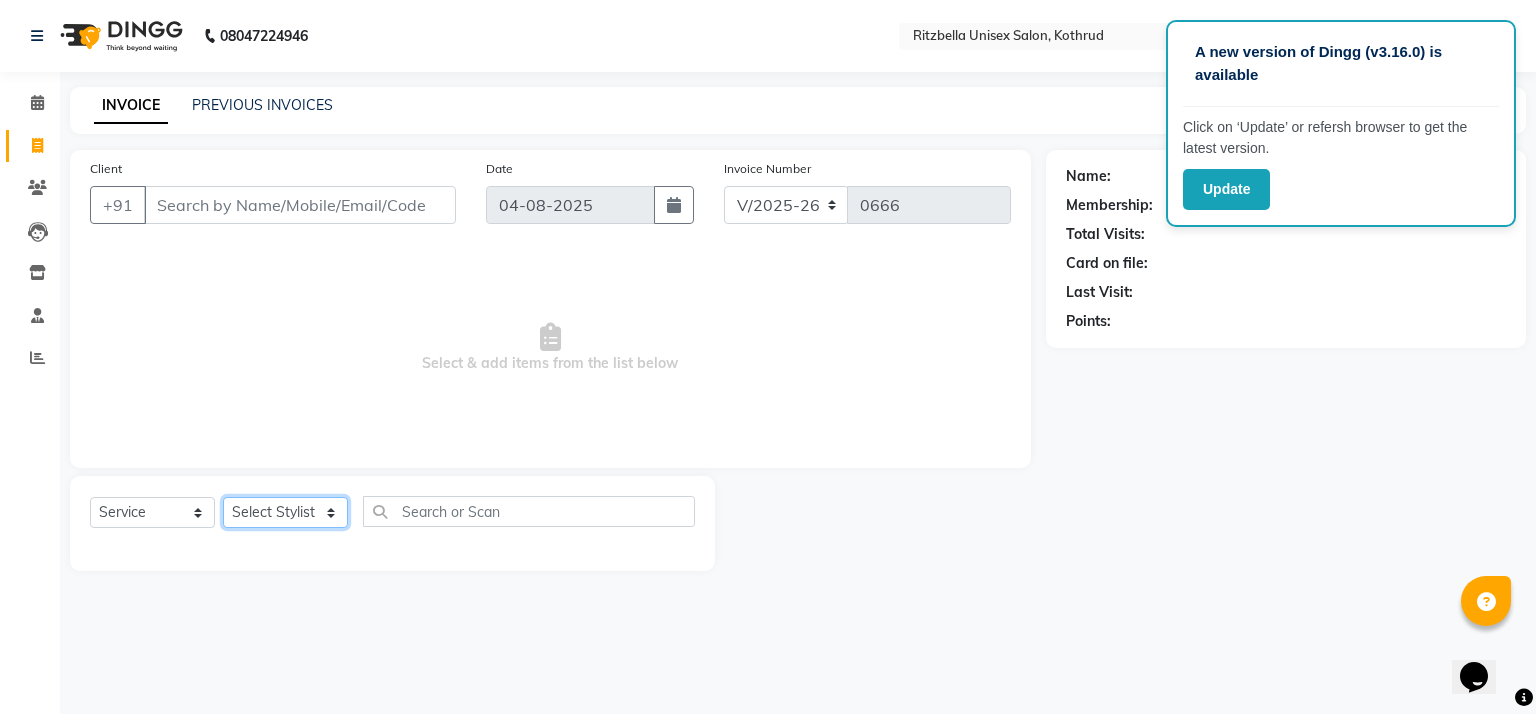 click on "Select Stylist [PERSON] [PERSON] [PERSON] [PERSON] [PERSON] [PERSON] [PERSON]" 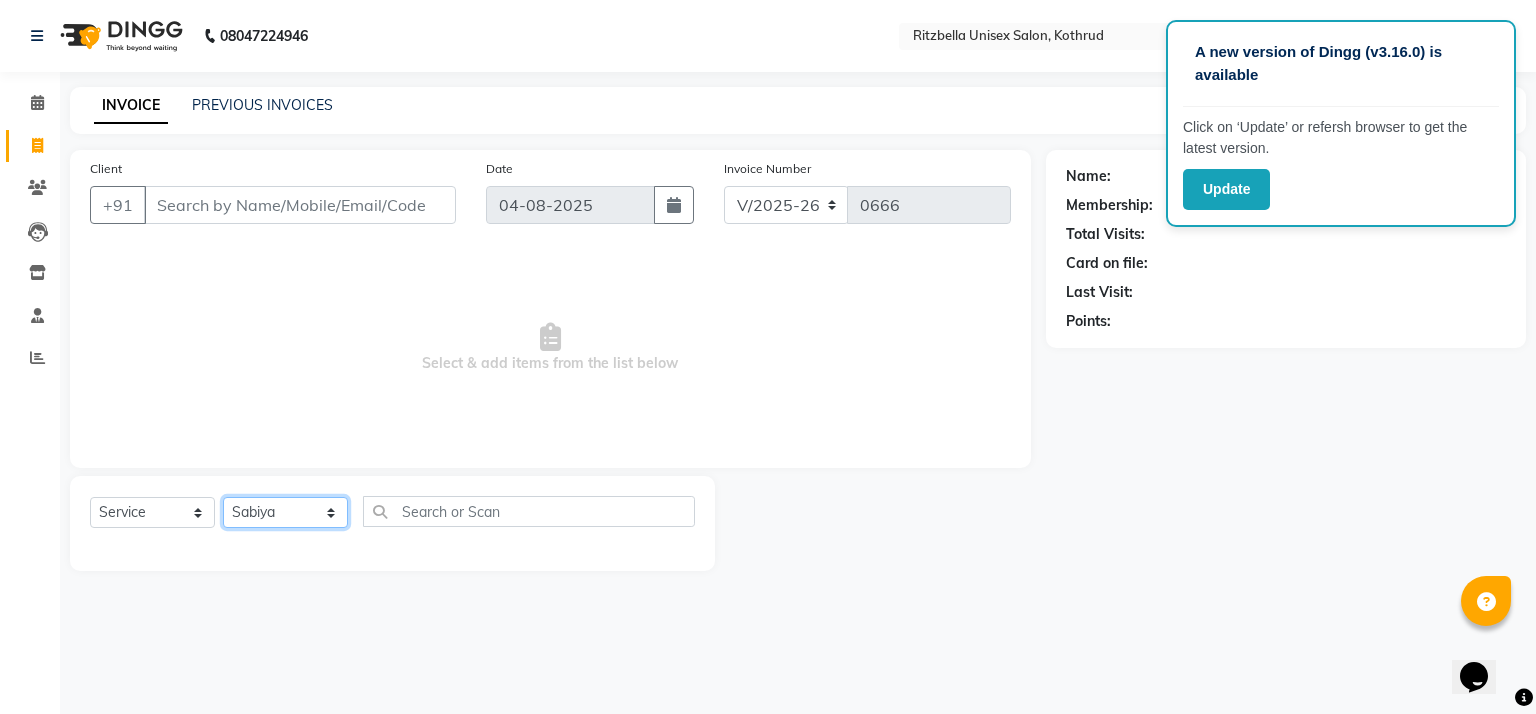 click on "Select Stylist [PERSON] [PERSON] [PERSON] [PERSON] [PERSON] [PERSON] [PERSON]" 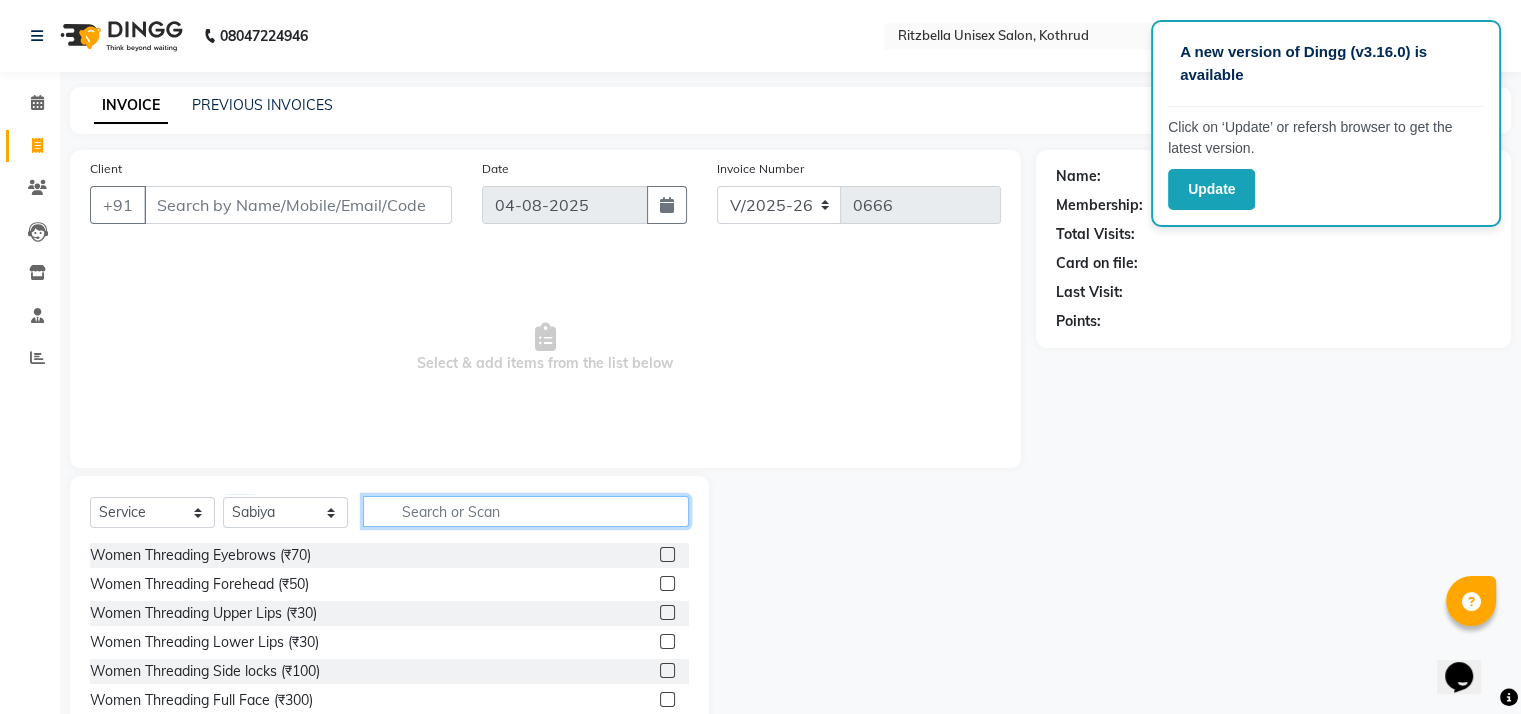 click 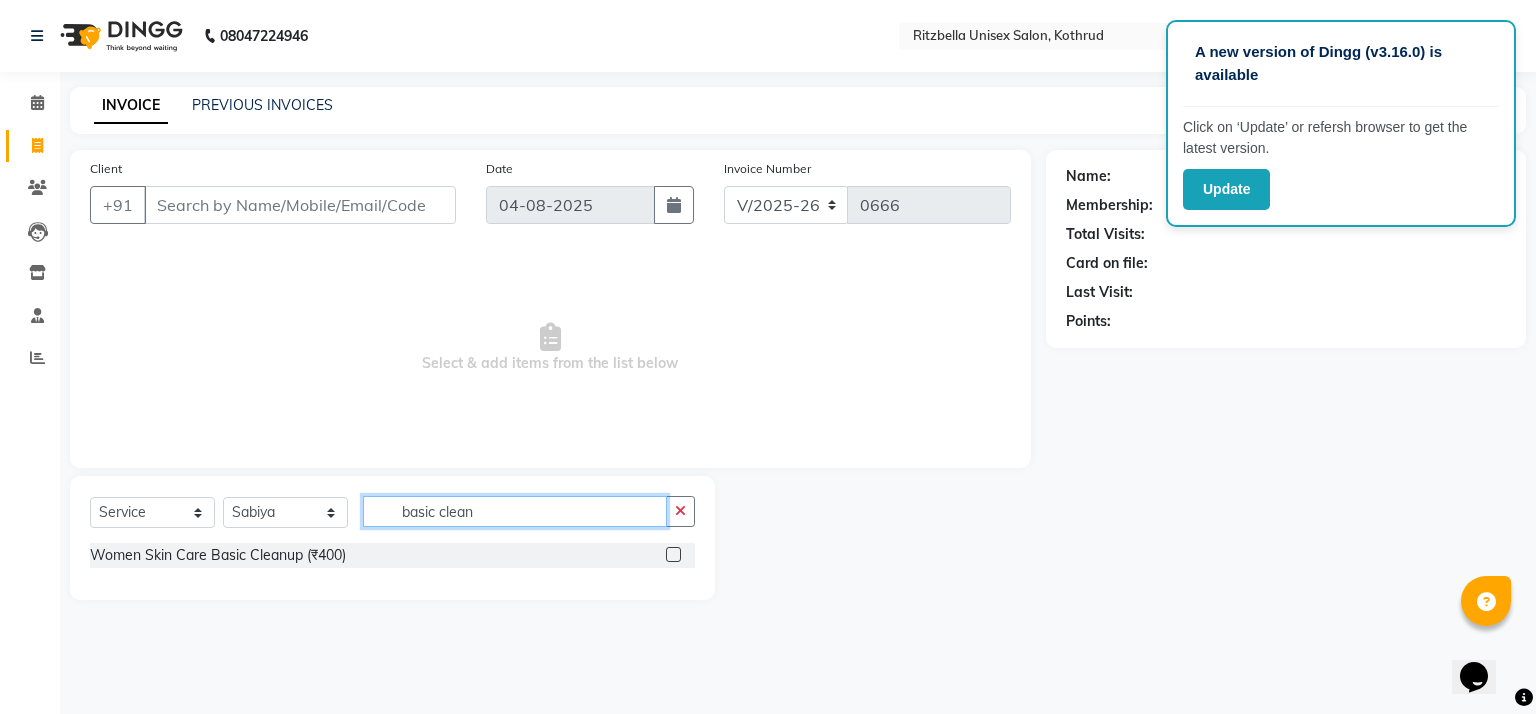 type on "basic clean" 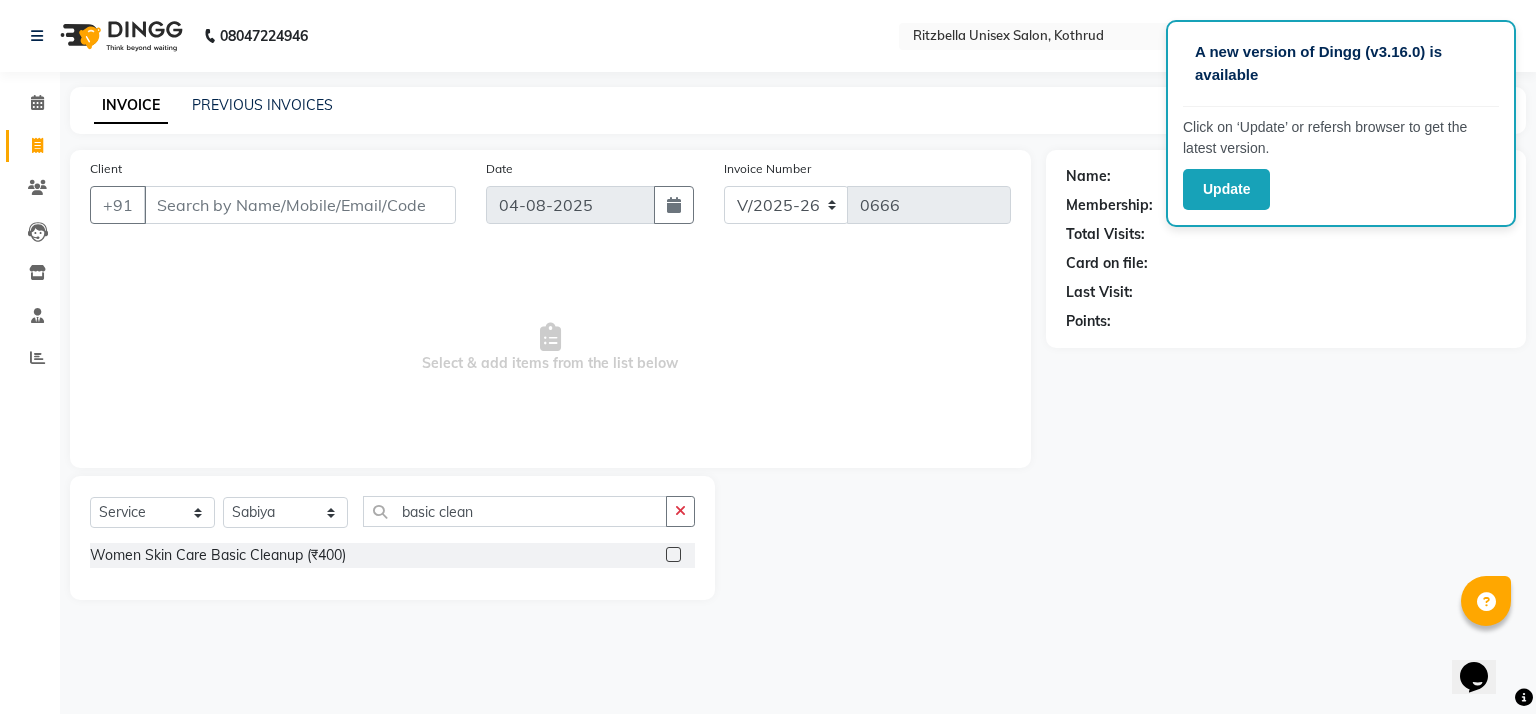 click on "Select Service Product Membership Package Voucher Prepaid Gift Card Select Stylist [PERSON] [PERSON] [PERSON] [PERSON] [PERSON] [PERSON] [PERSON] basic clean" 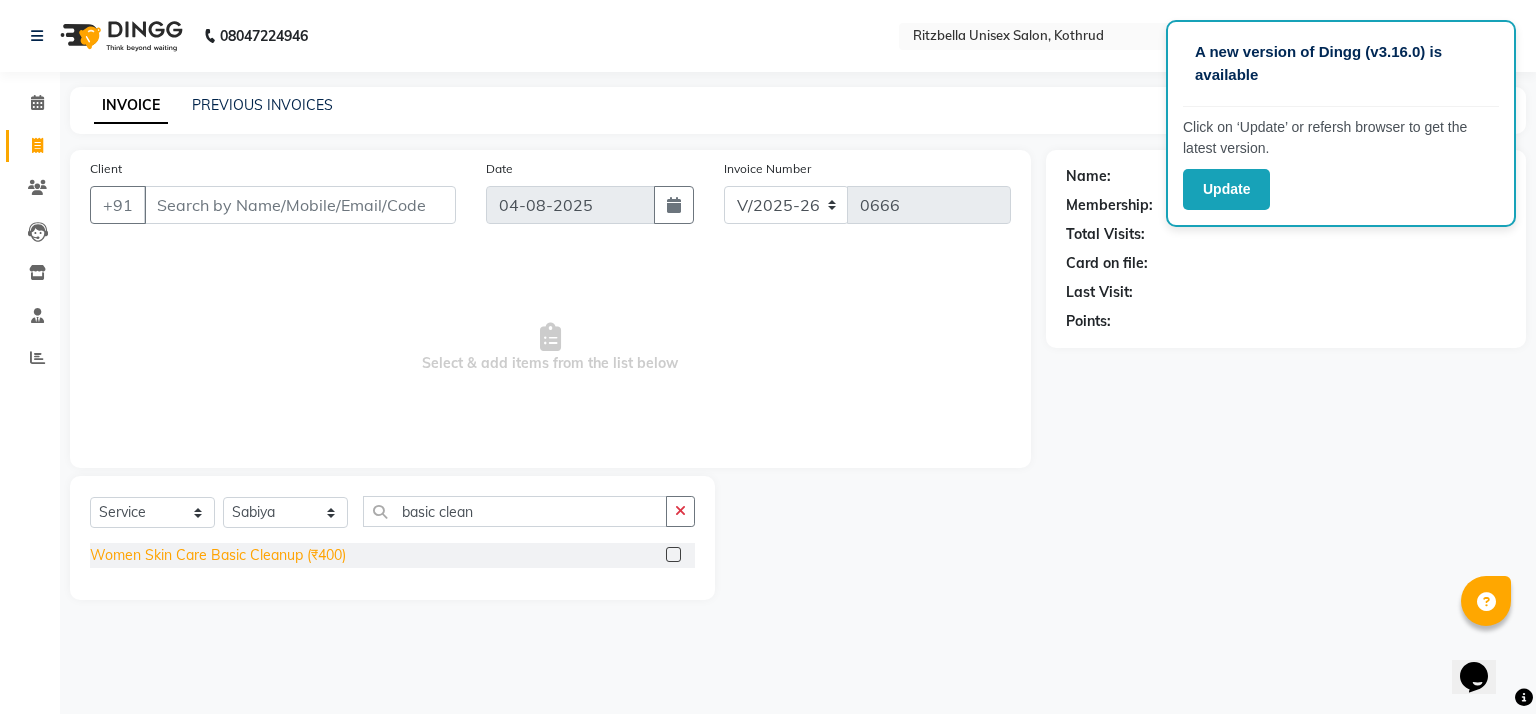 click on "Women Skin Care Basic Cleanup (₹400)" 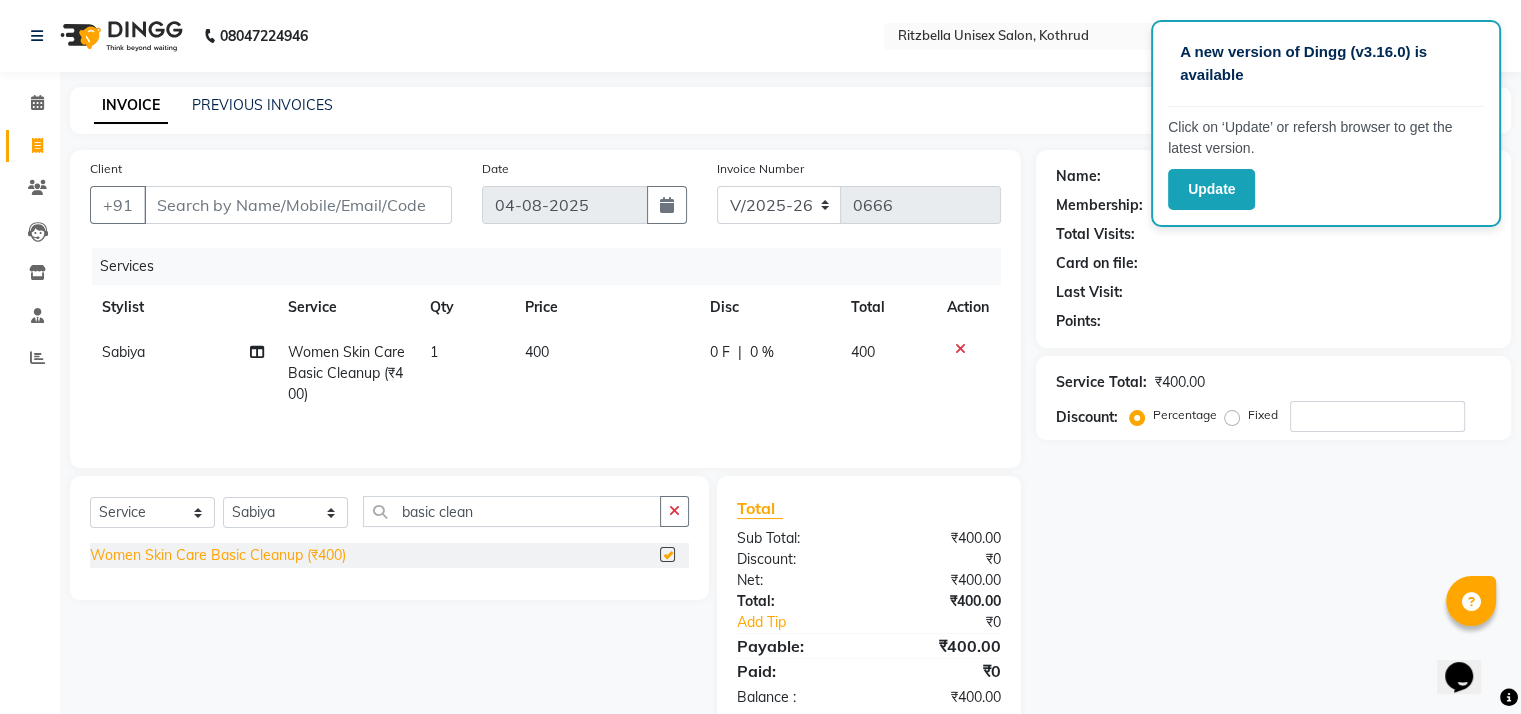 checkbox on "false" 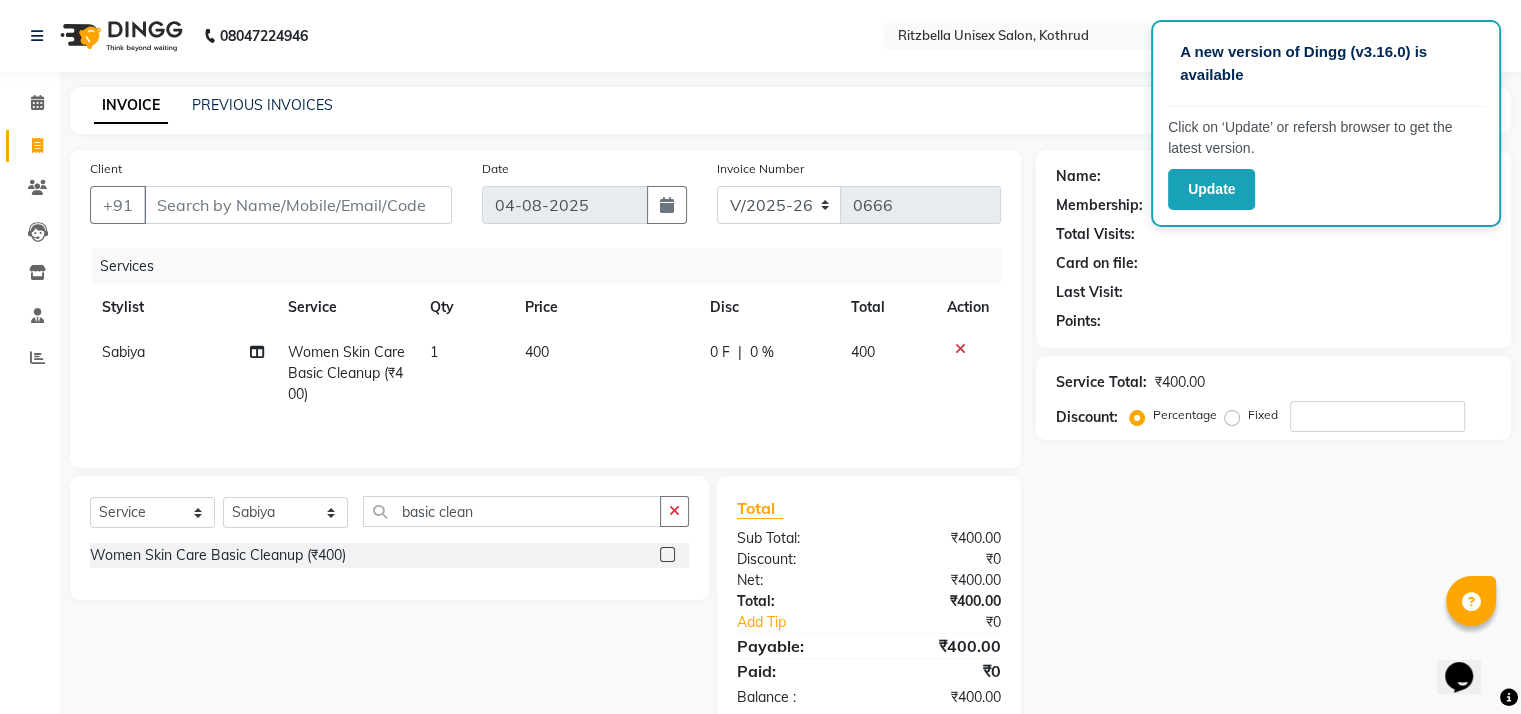 click 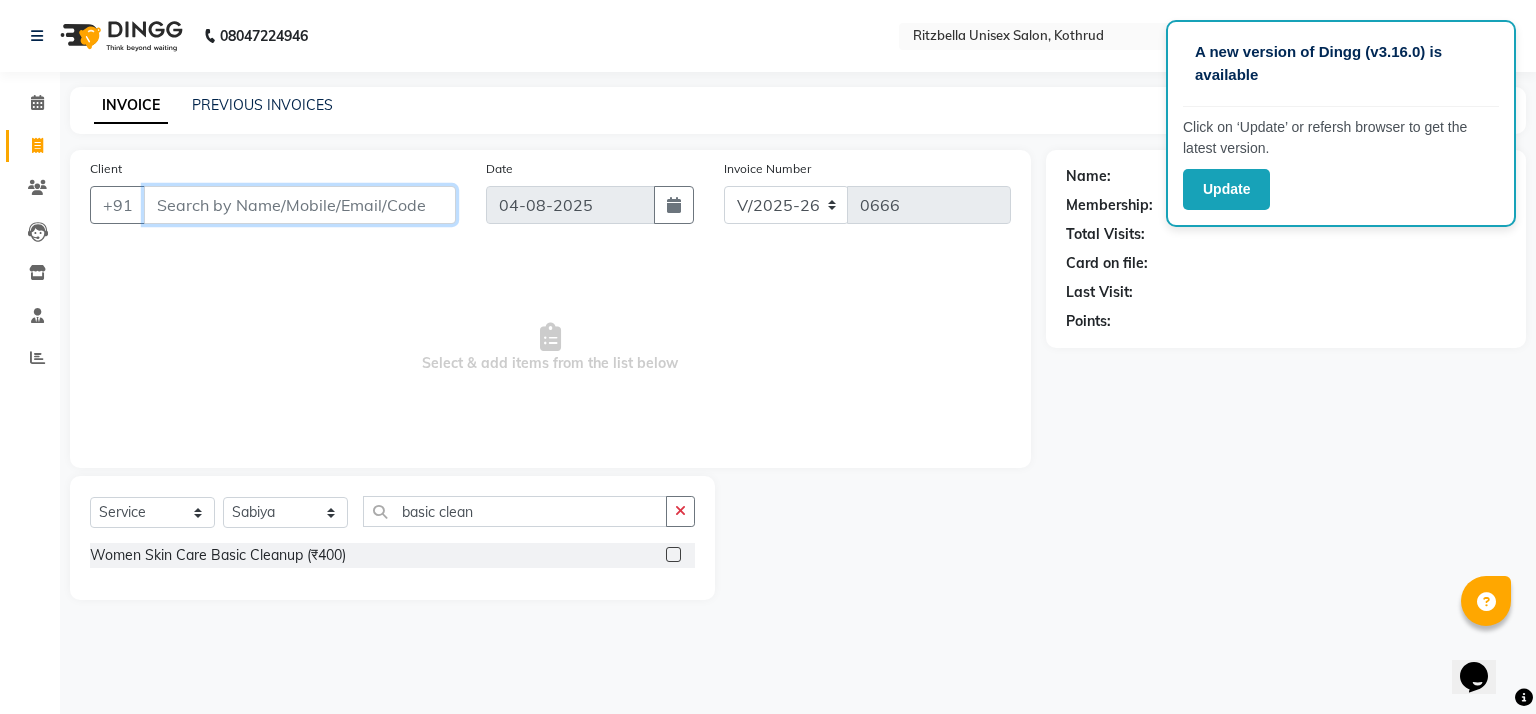 click on "Client" at bounding box center [300, 205] 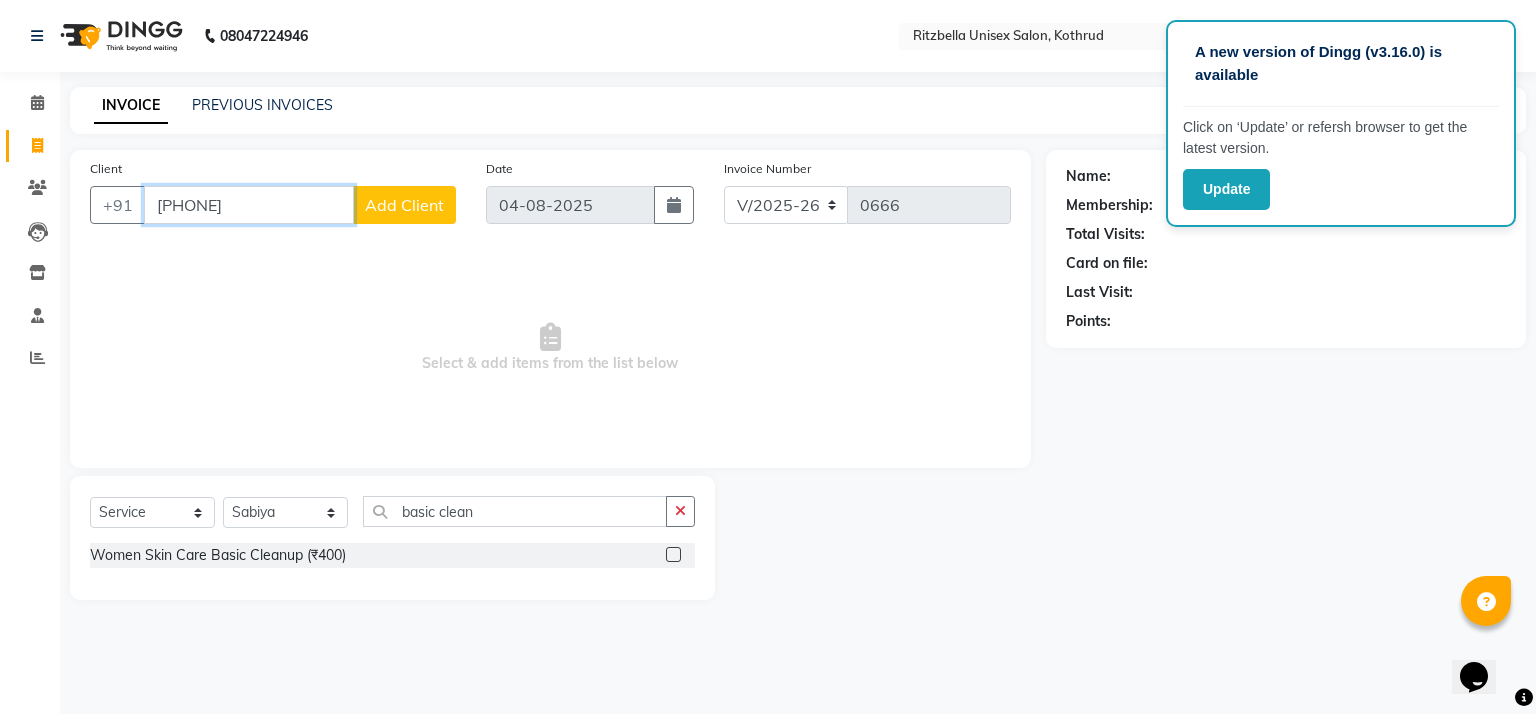 click on "[PHONE]" at bounding box center [249, 205] 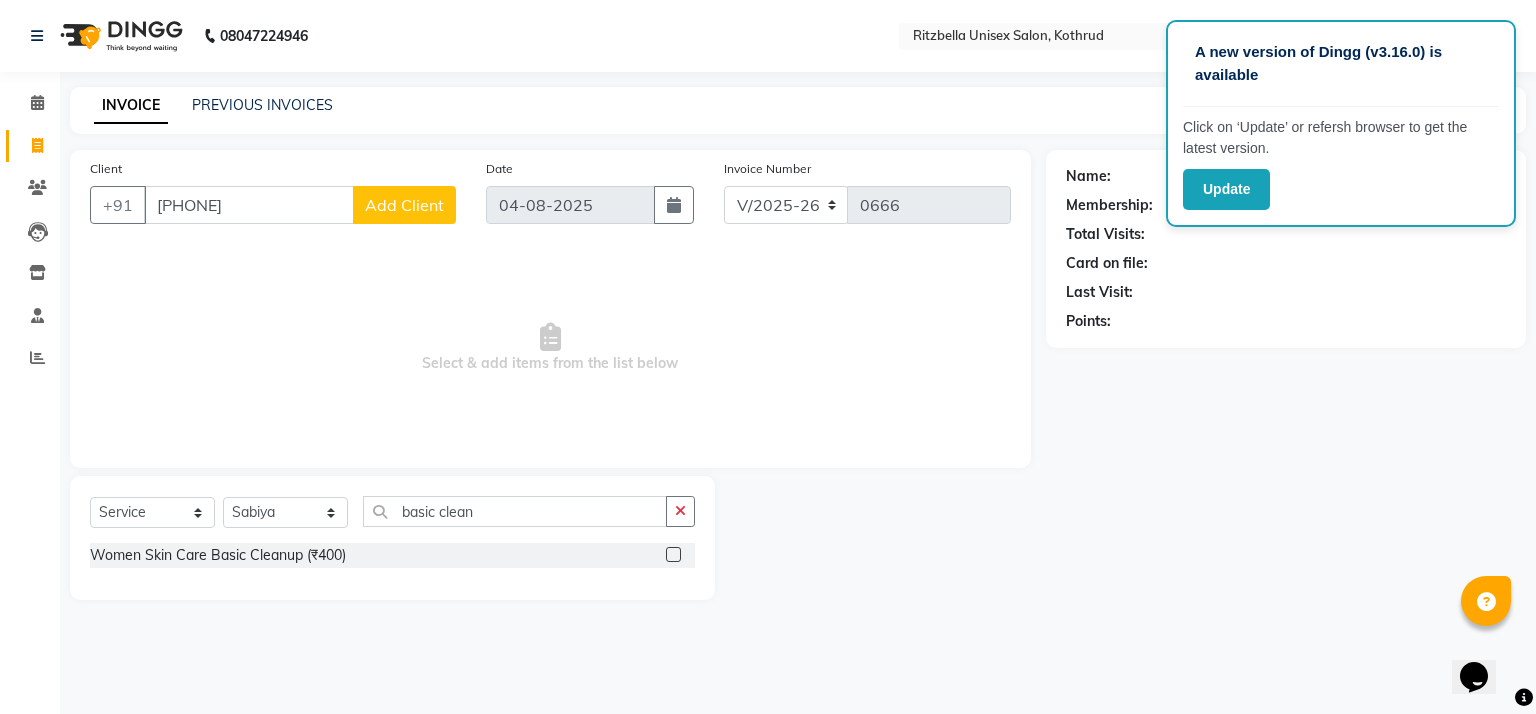 click on "Add Client" 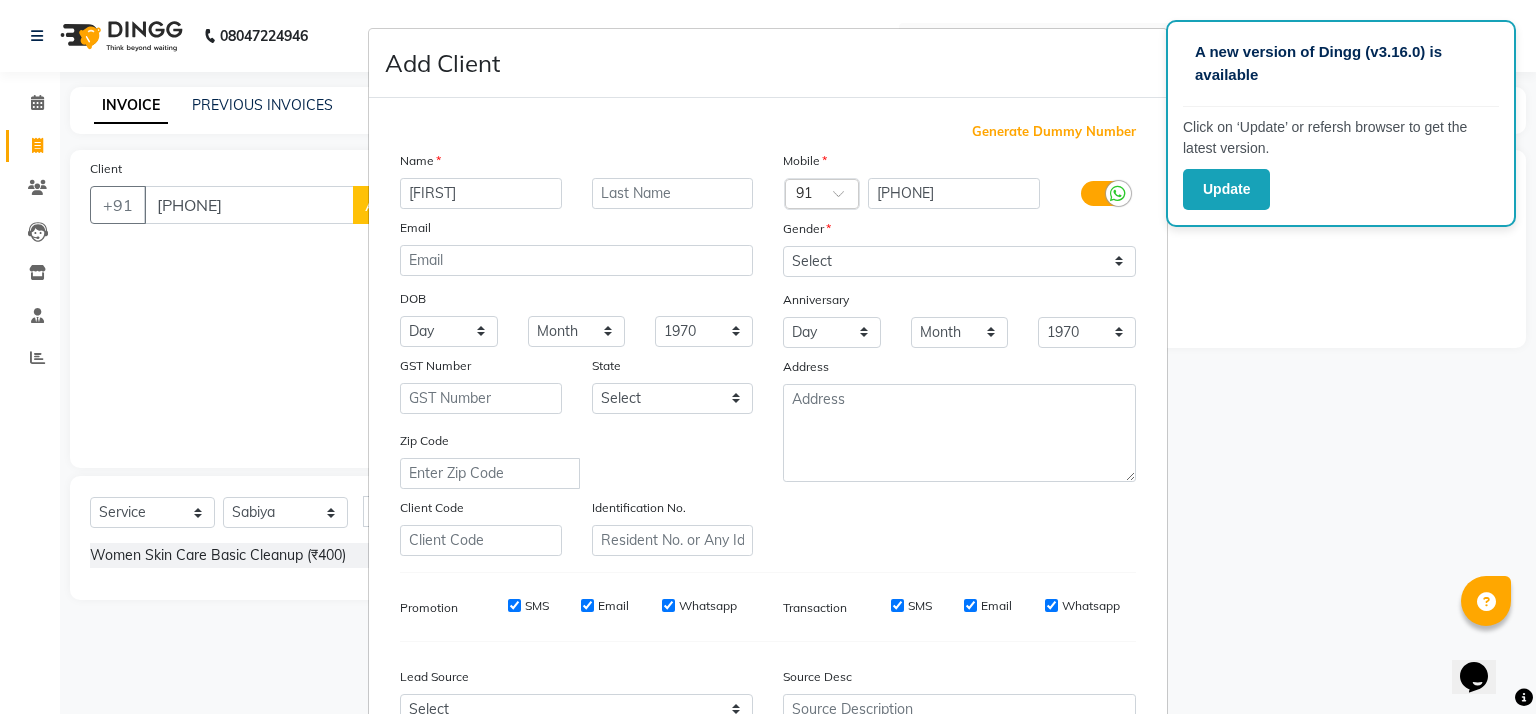 type on "[FIRST]" 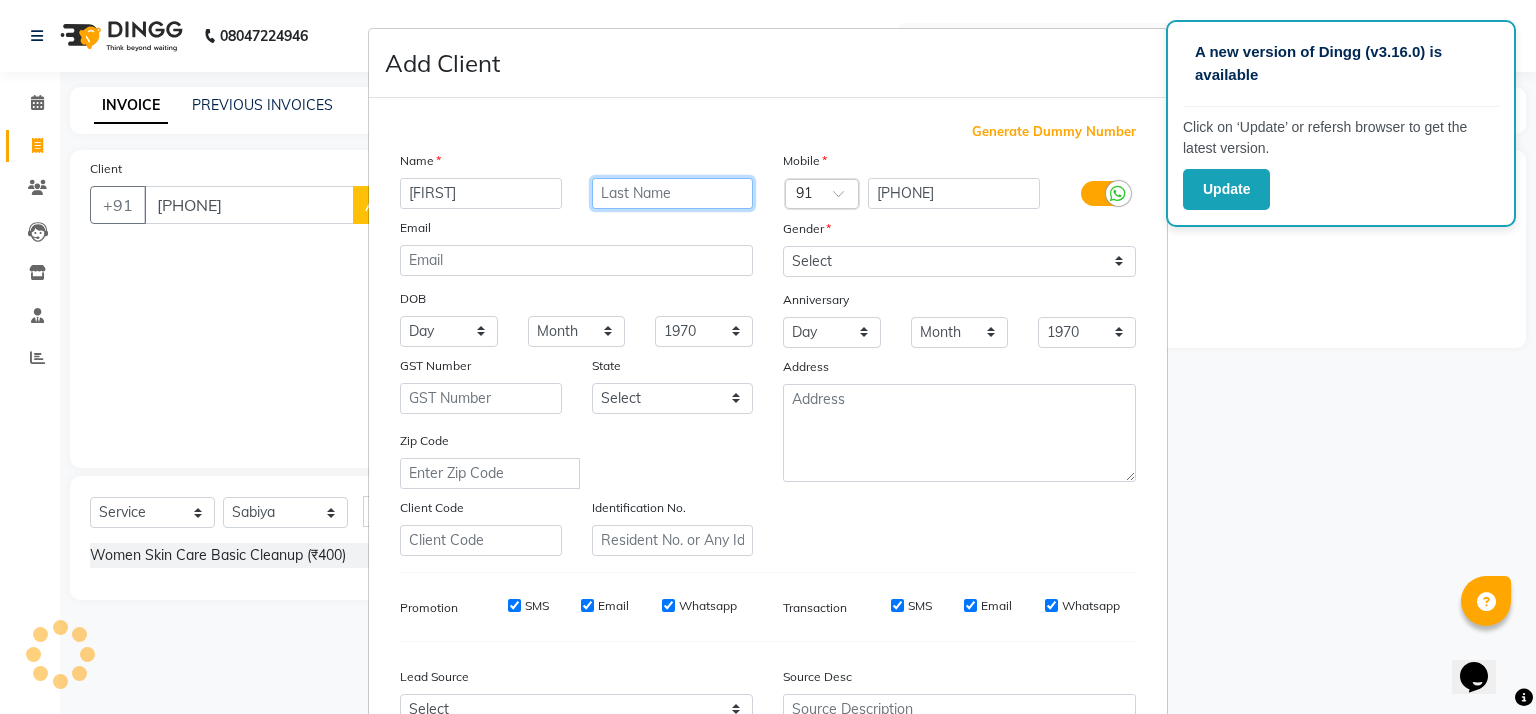 click at bounding box center [673, 193] 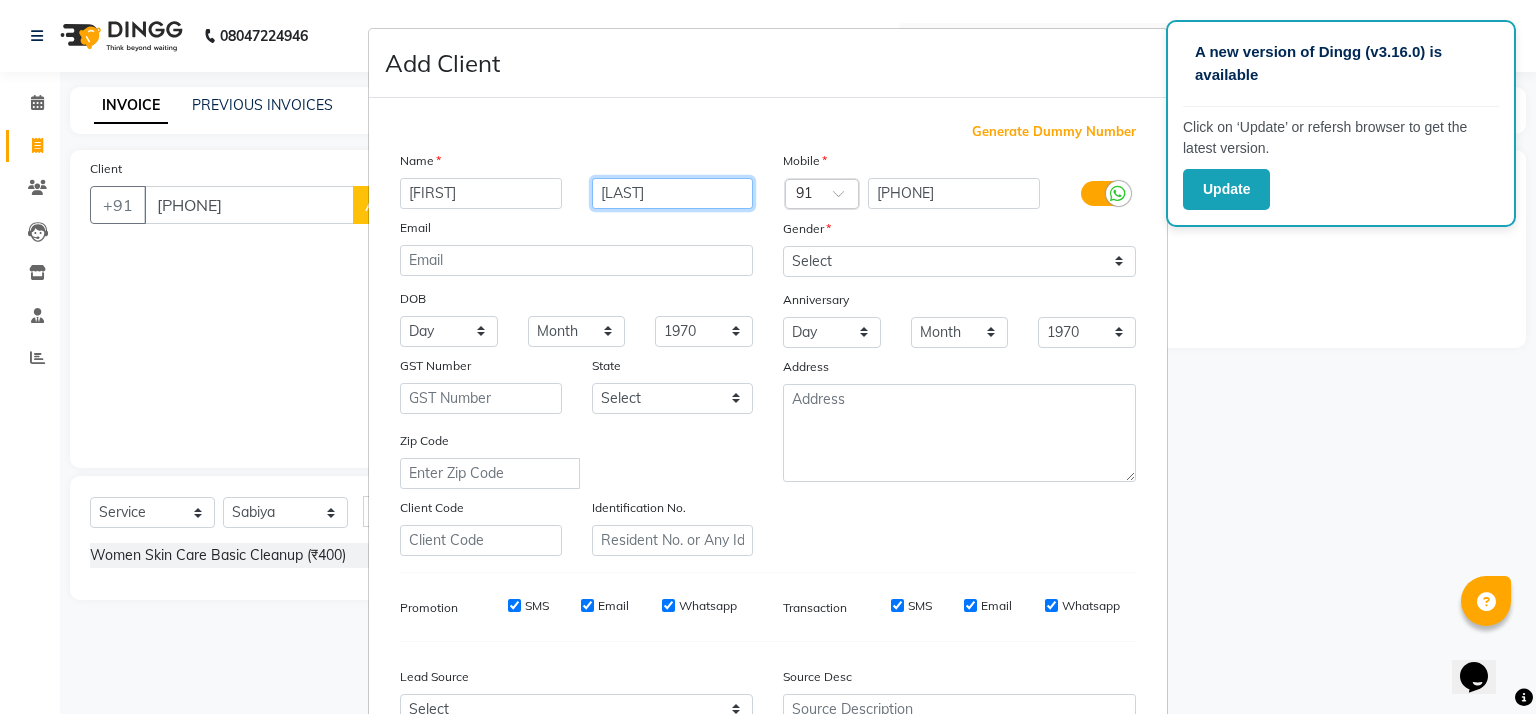 type on "[LAST]" 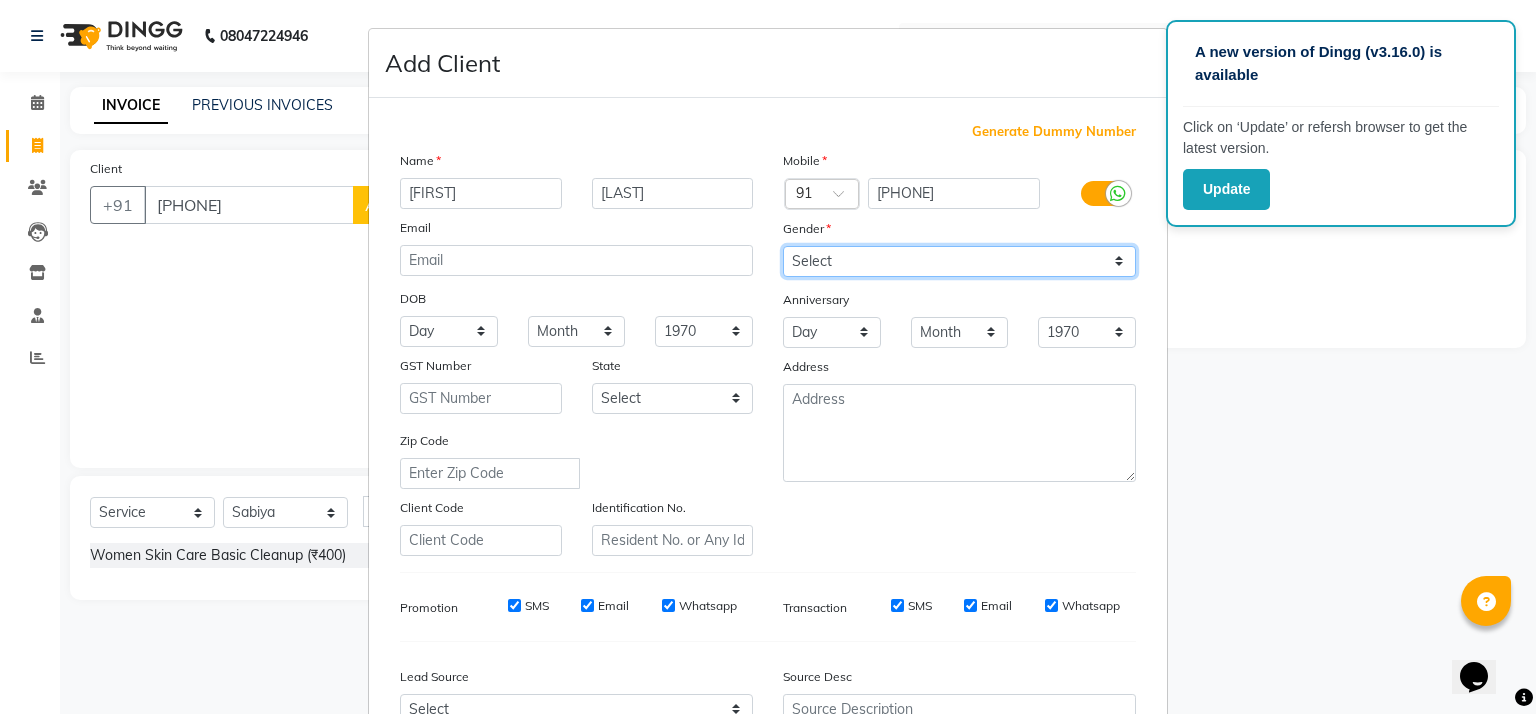 click on "Select Male Female Other Prefer Not To Say" at bounding box center [959, 261] 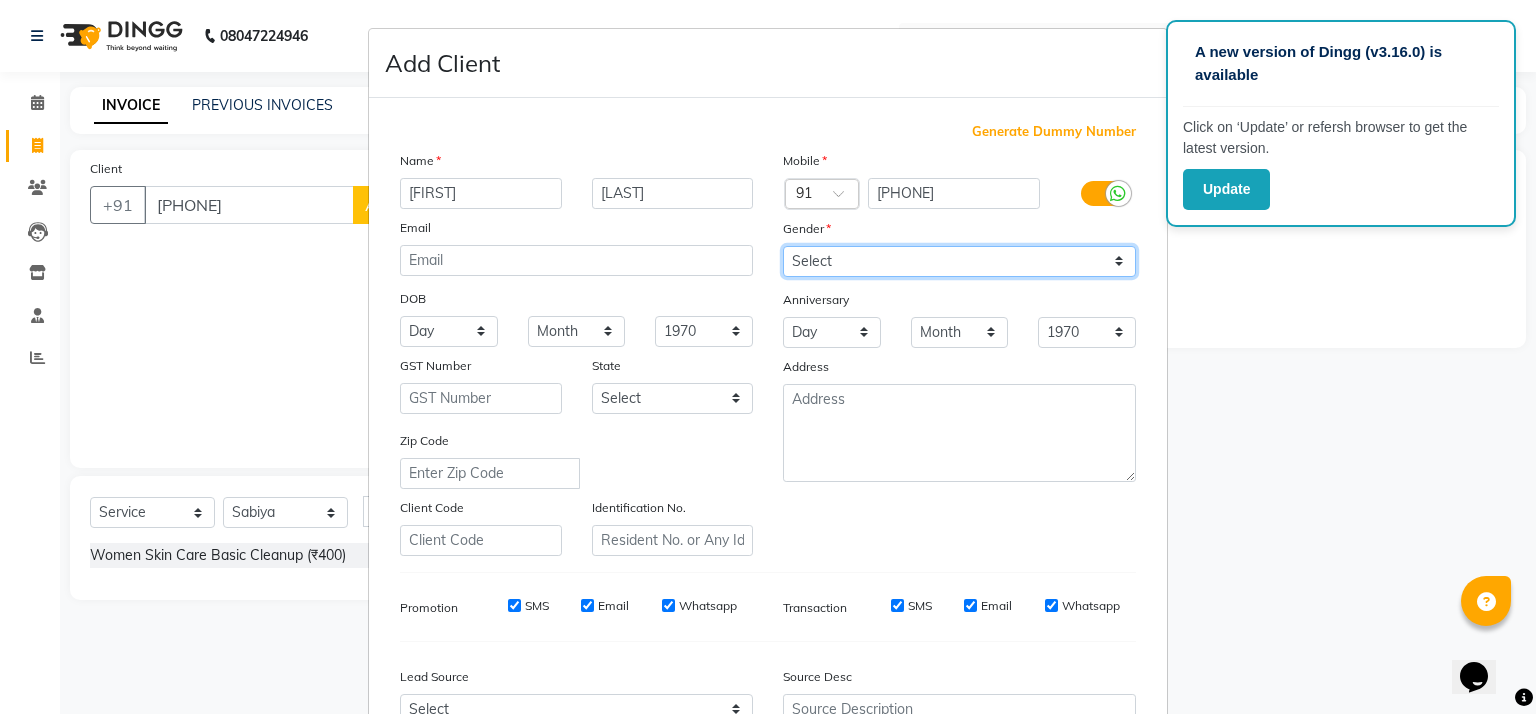 select on "male" 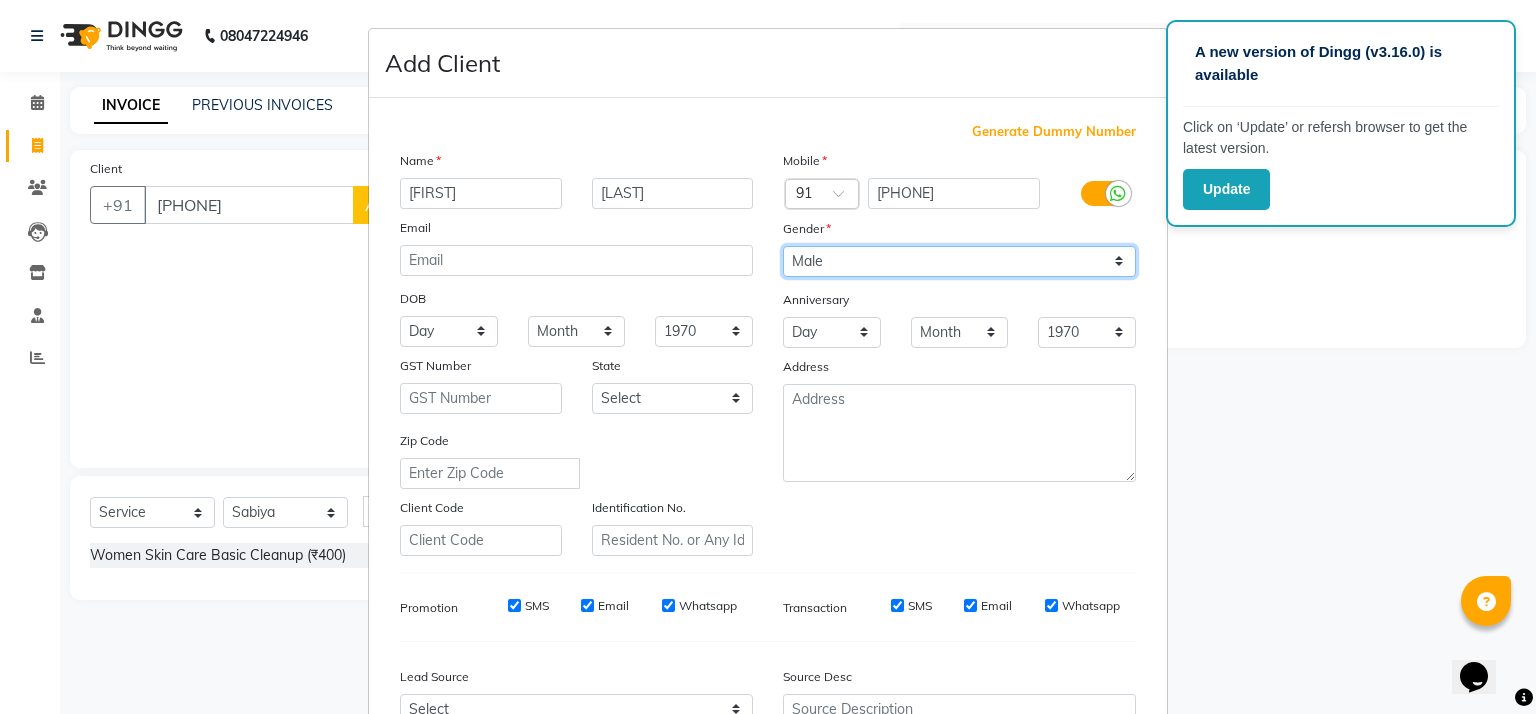 click on "Select Male Female Other Prefer Not To Say" at bounding box center [959, 261] 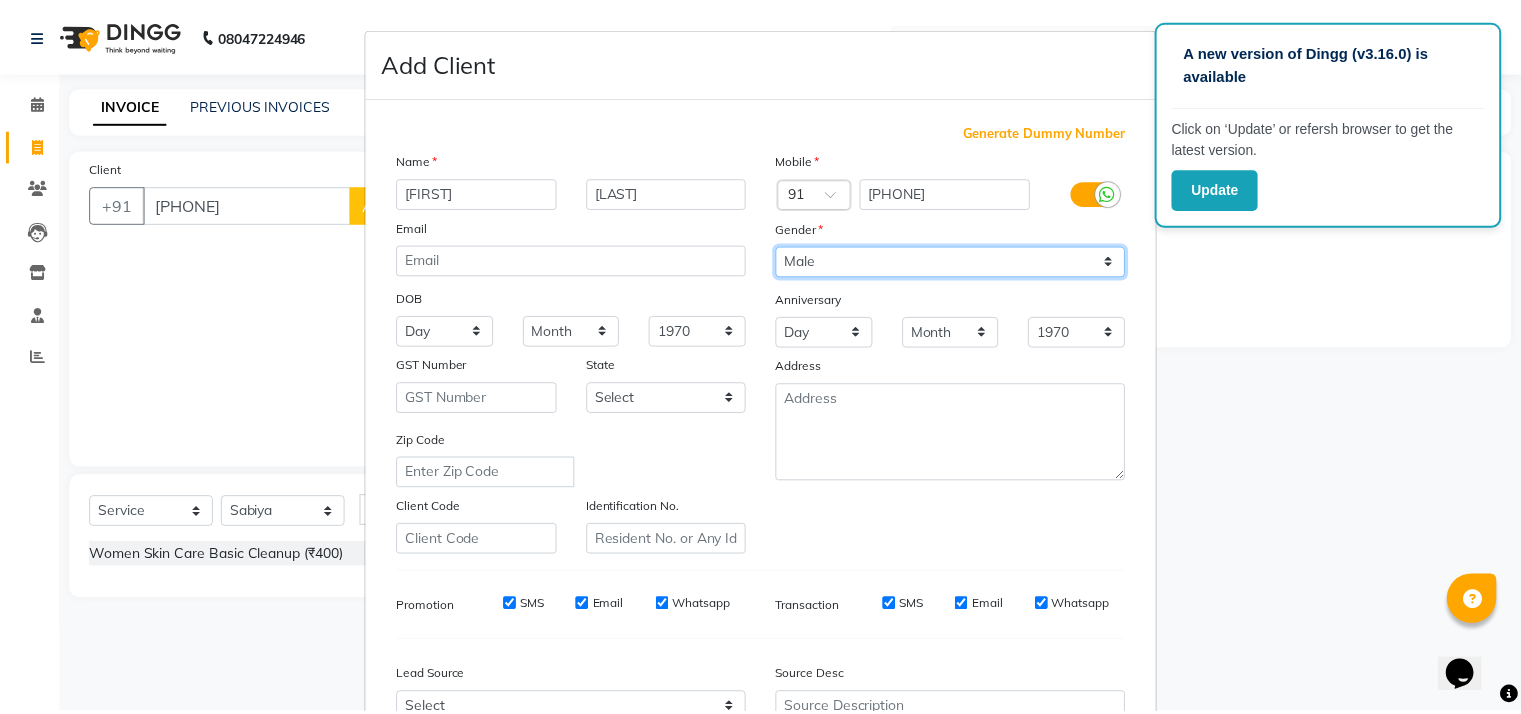scroll, scrollTop: 219, scrollLeft: 0, axis: vertical 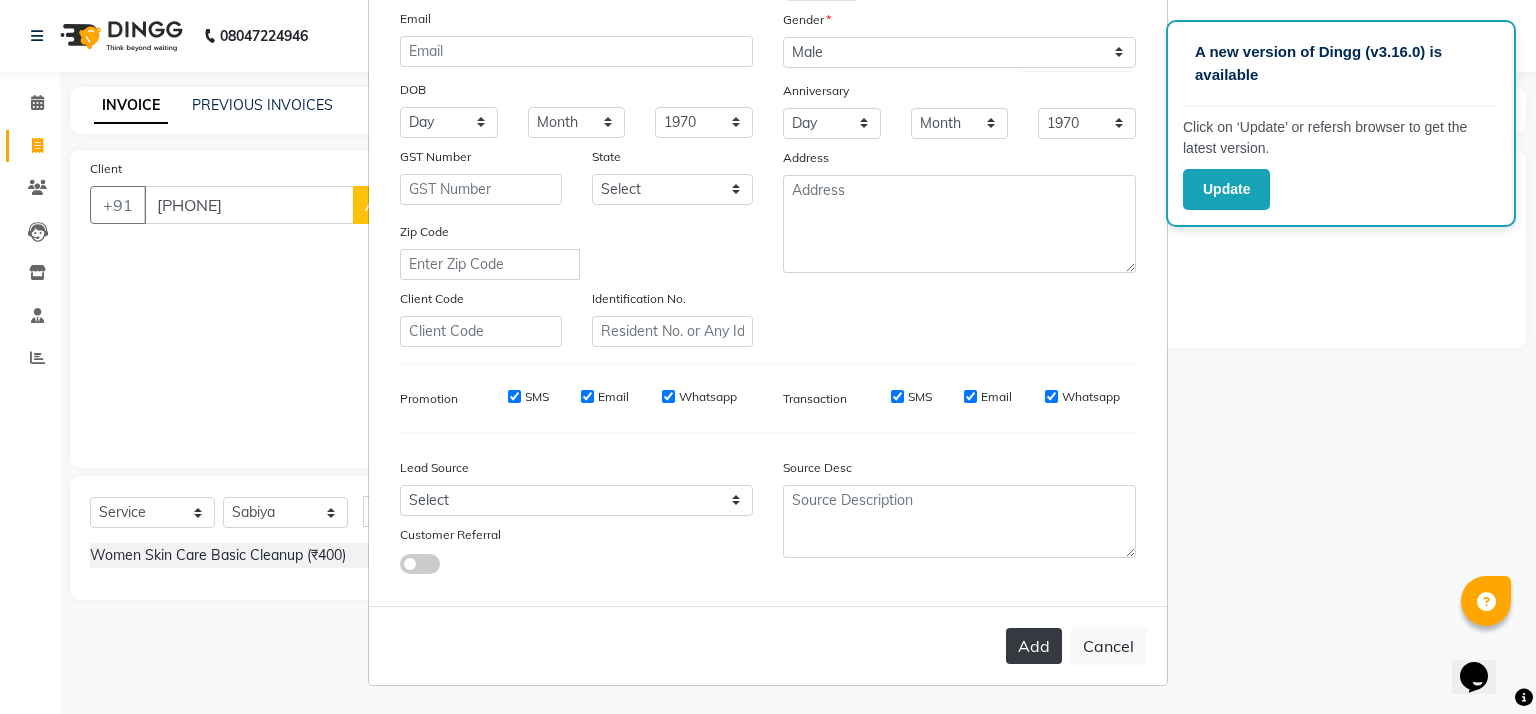 click on "Add" at bounding box center (1034, 646) 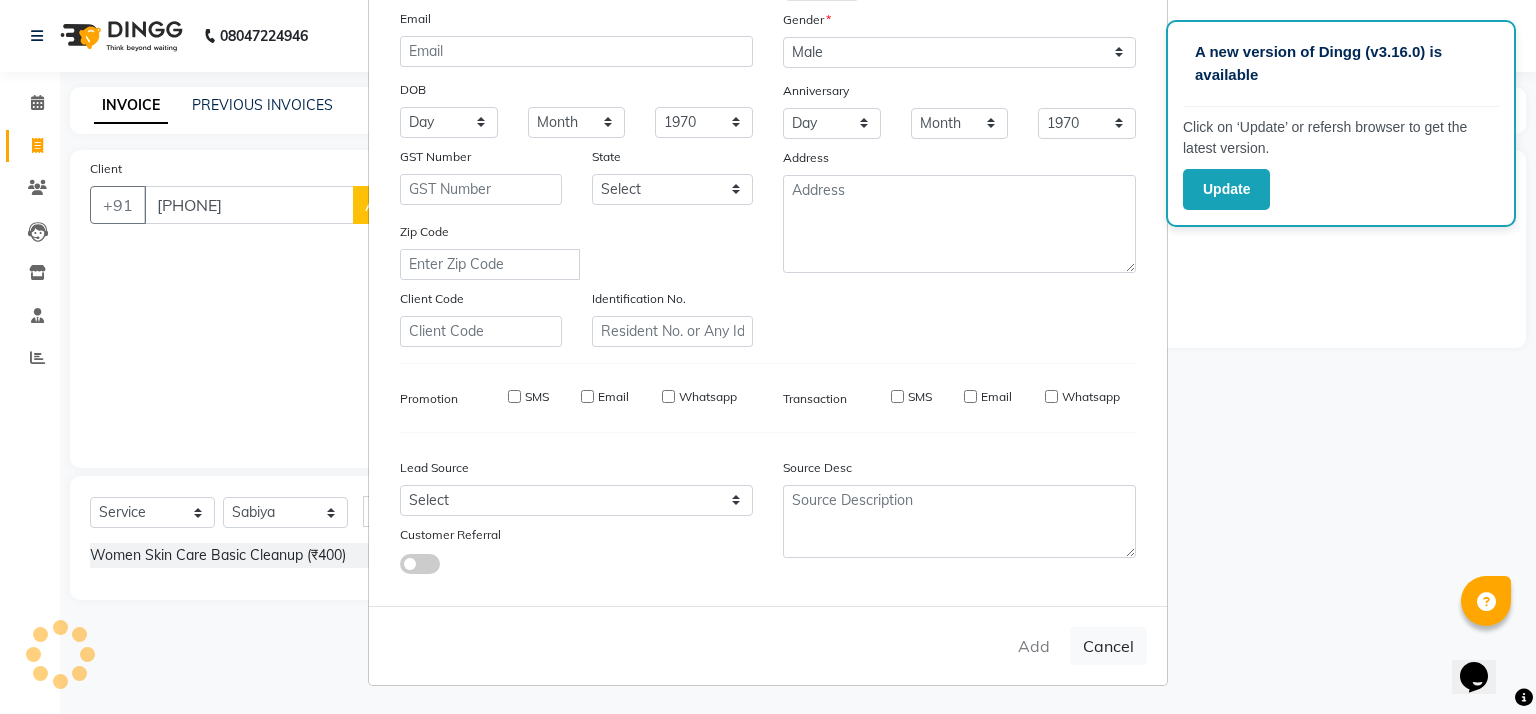 type 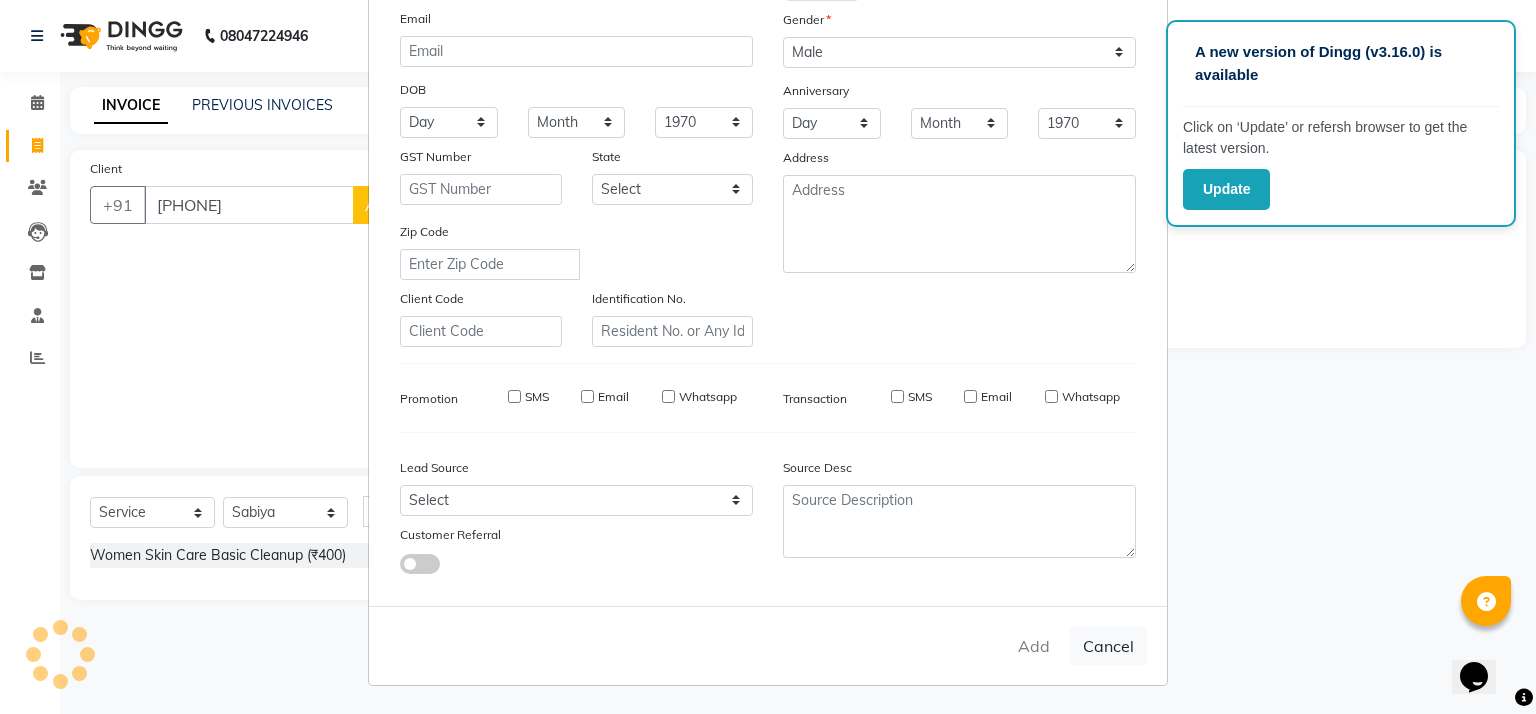 type 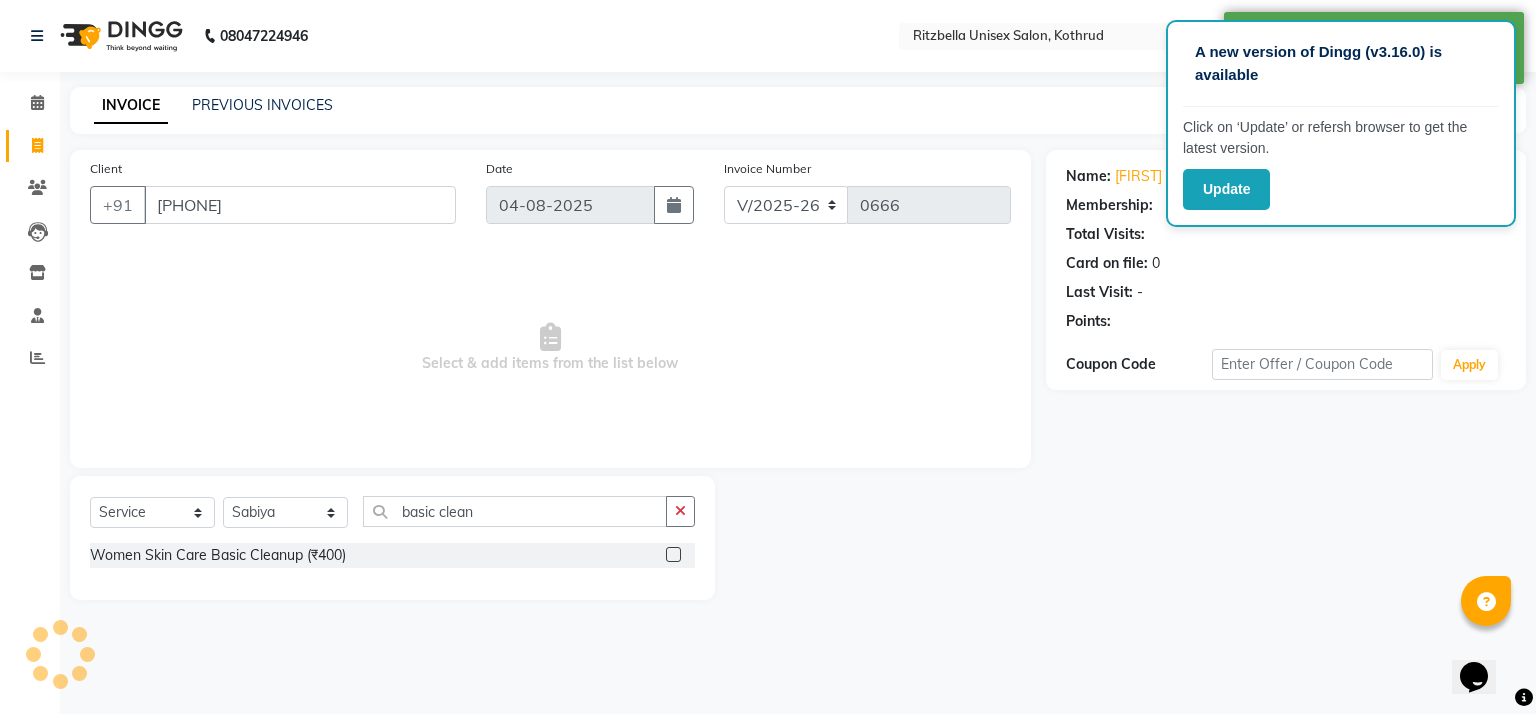 select on "1: Object" 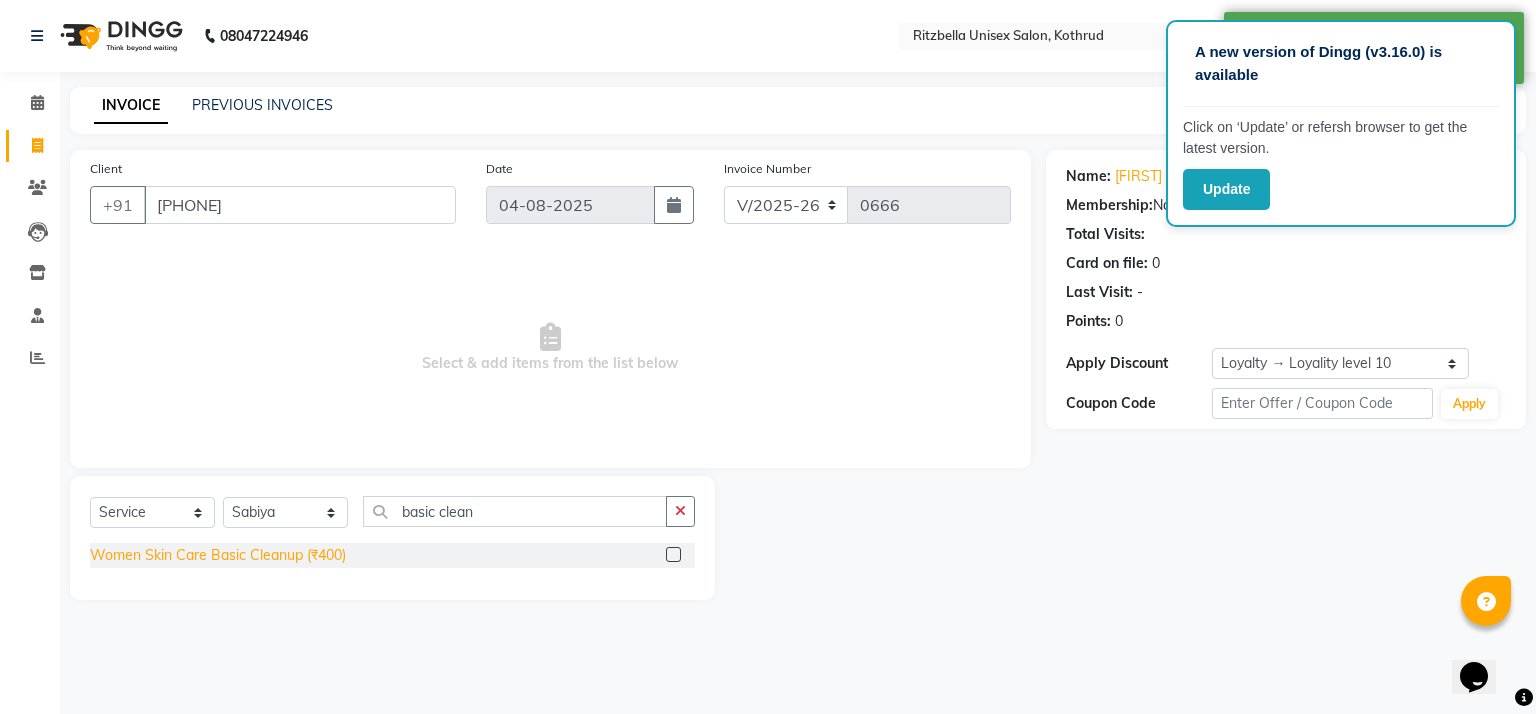 click on "Women Skin Care Basic Cleanup (₹400)" 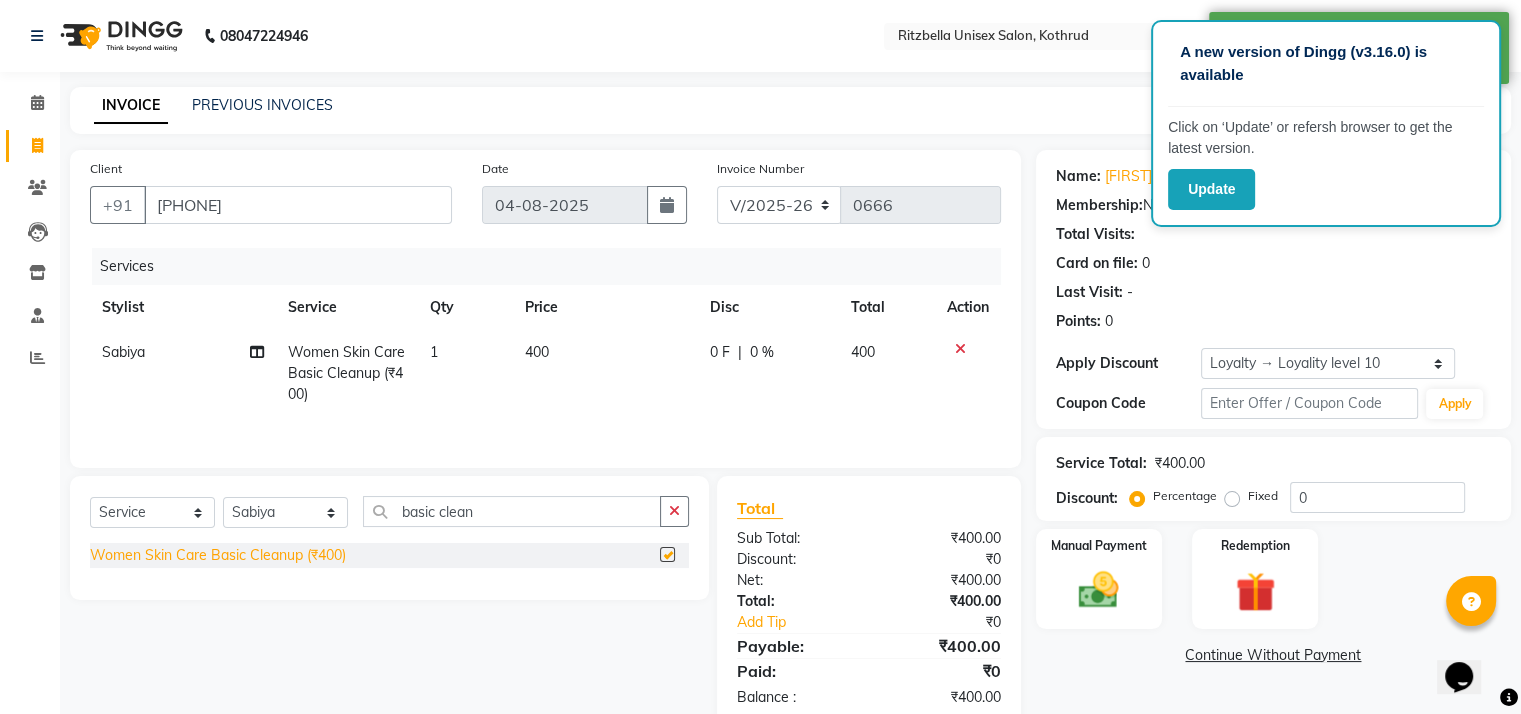 checkbox on "false" 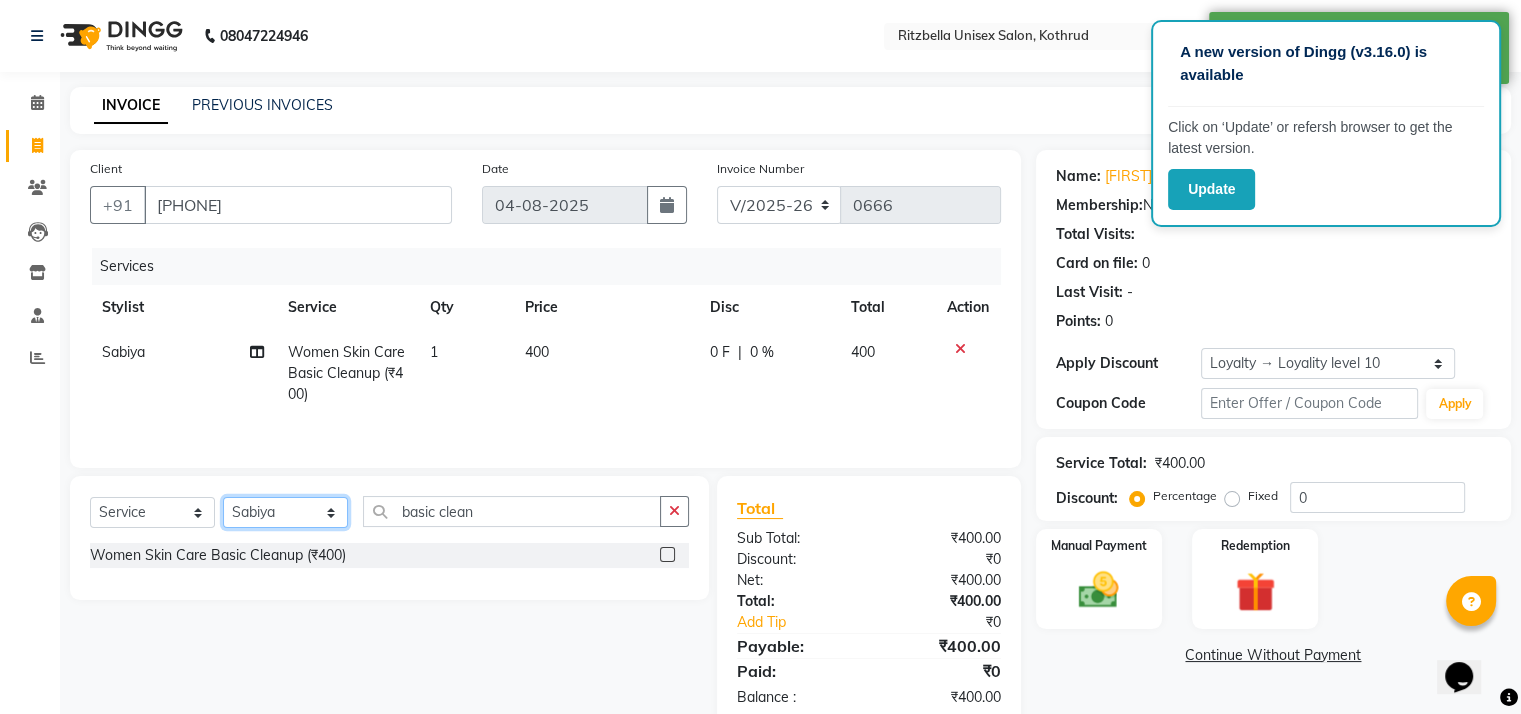 click on "Select Stylist [PERSON] [PERSON] [PERSON] [PERSON] [PERSON] [PERSON] [PERSON]" 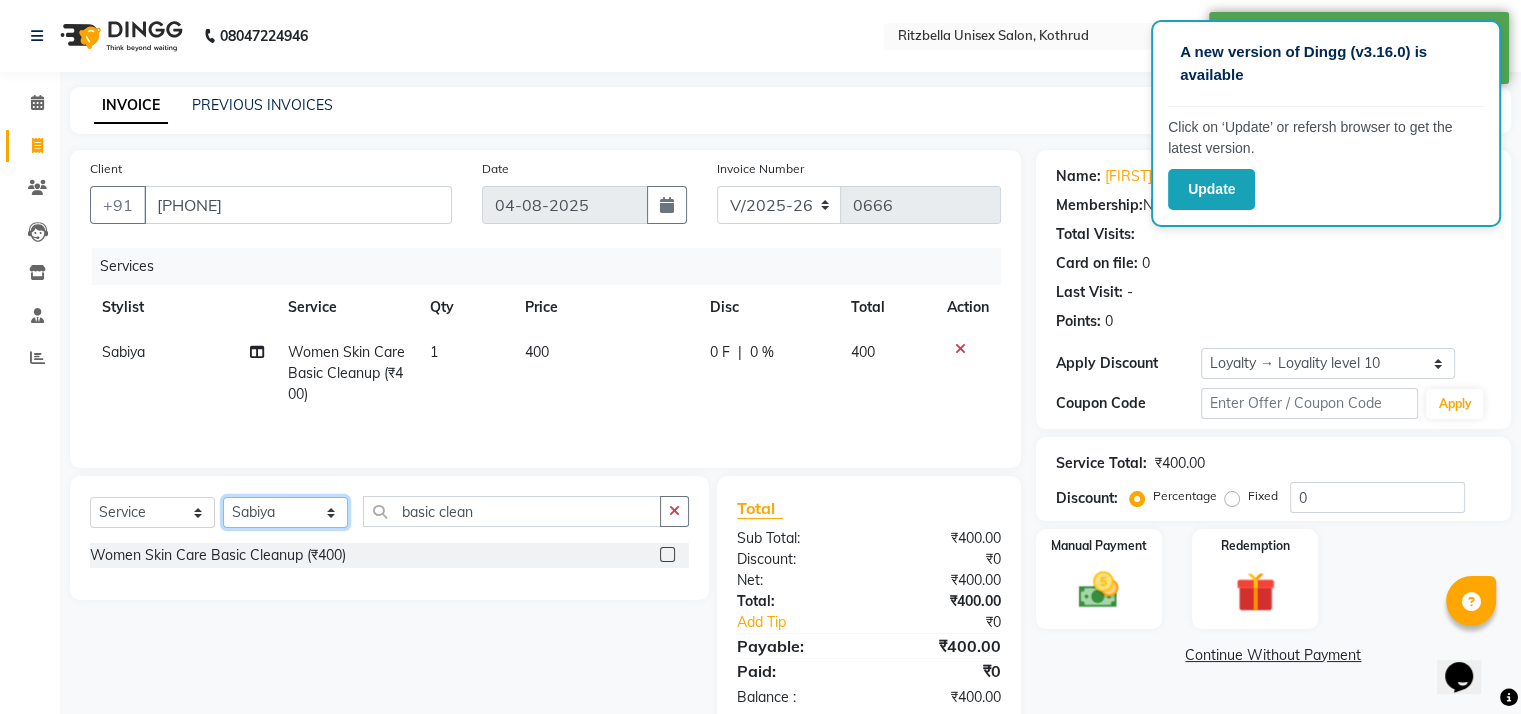 select on "85147" 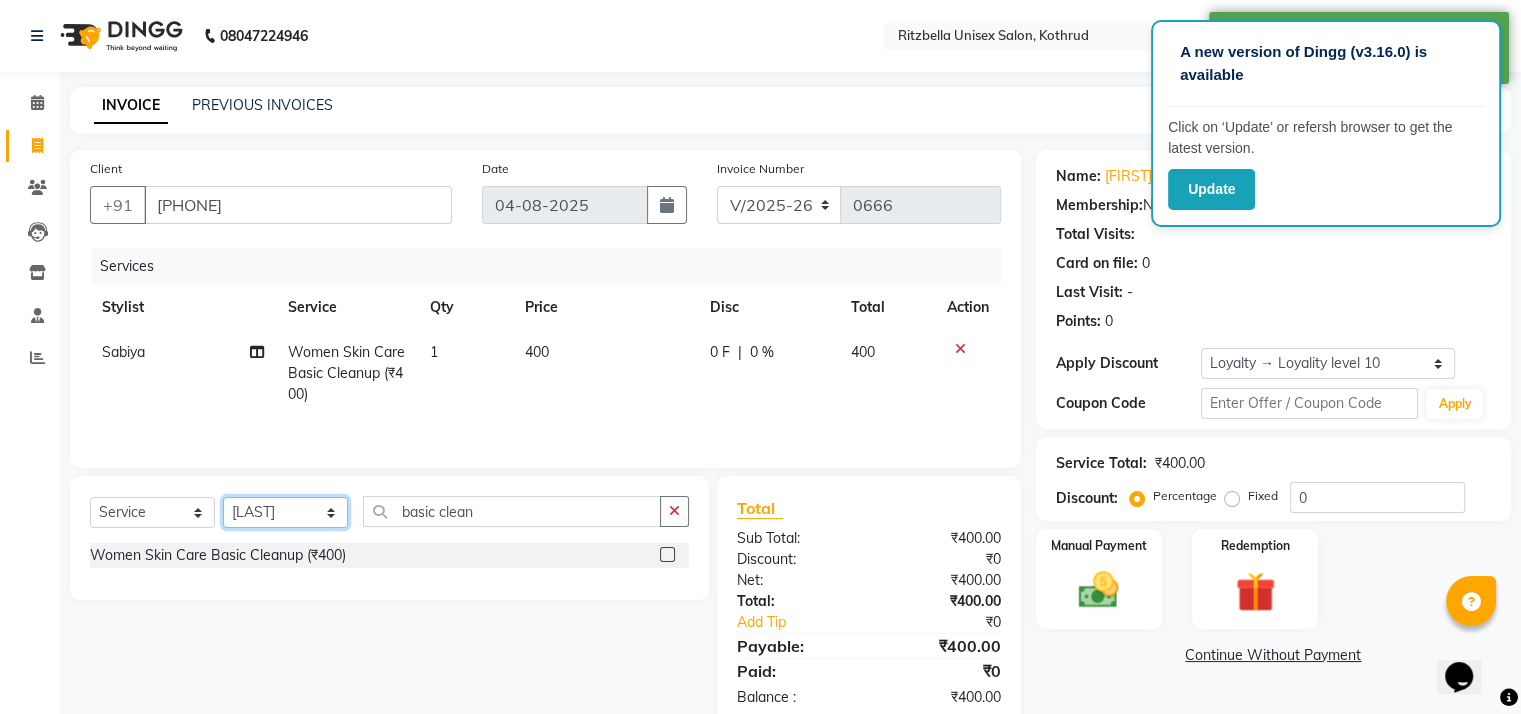 click on "Select Stylist [PERSON] [PERSON] [PERSON] [PERSON] [PERSON] [PERSON] [PERSON]" 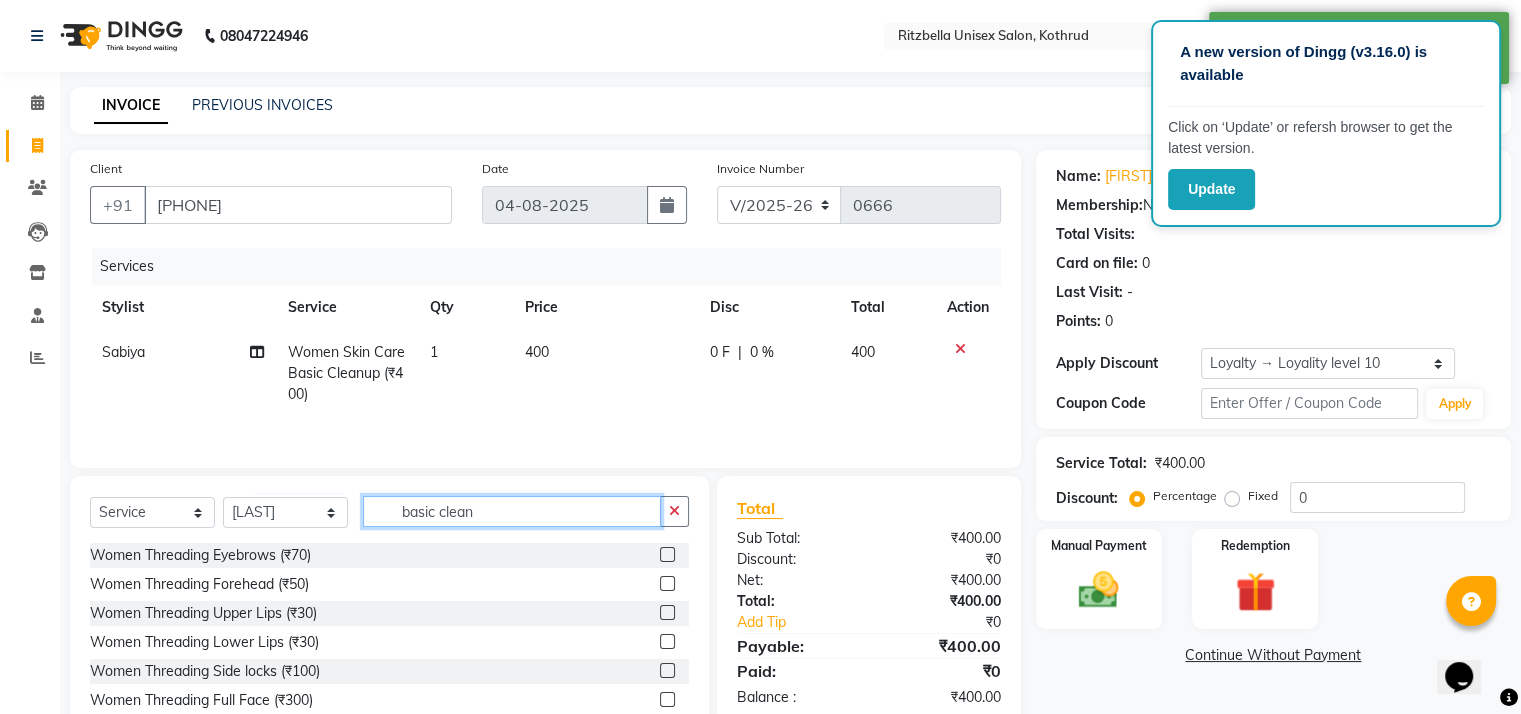 click on "basic clean" 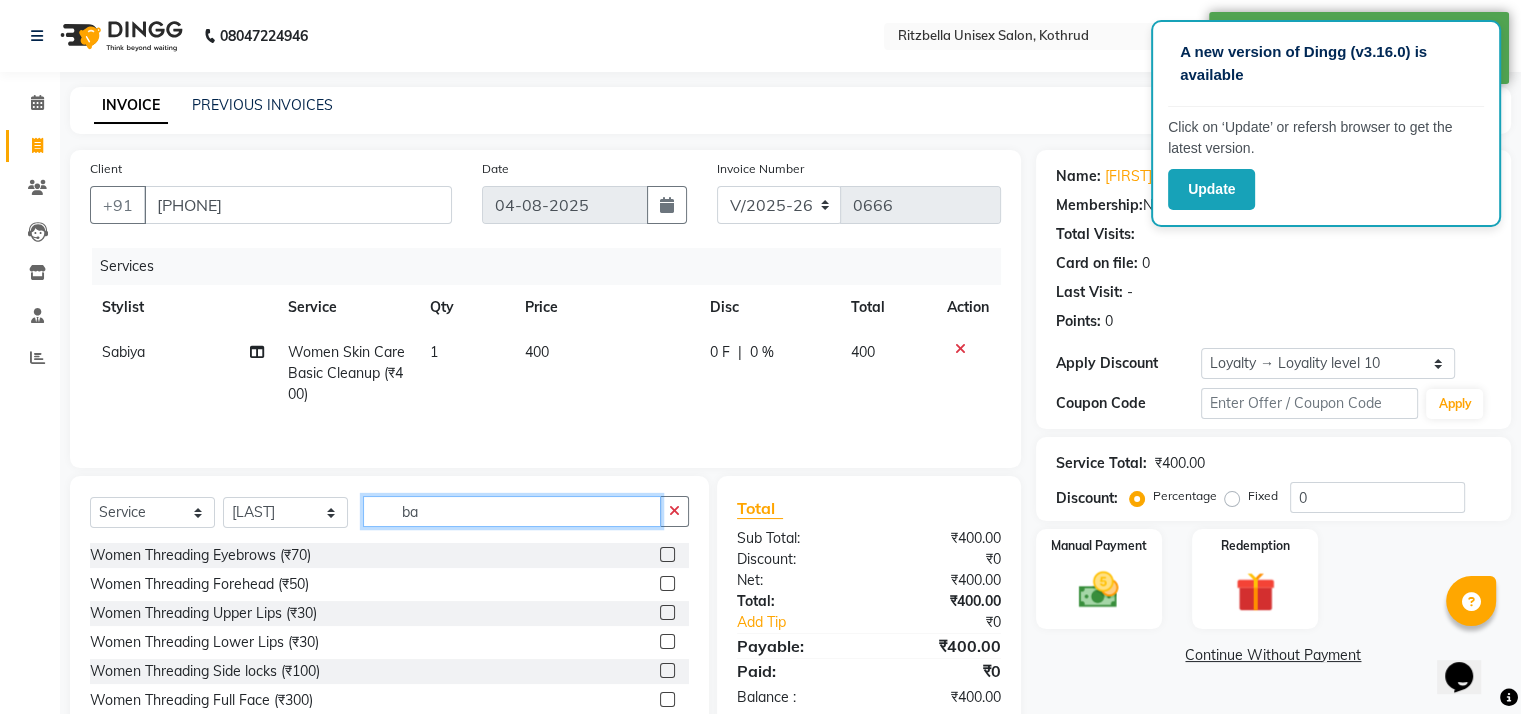 type on "b" 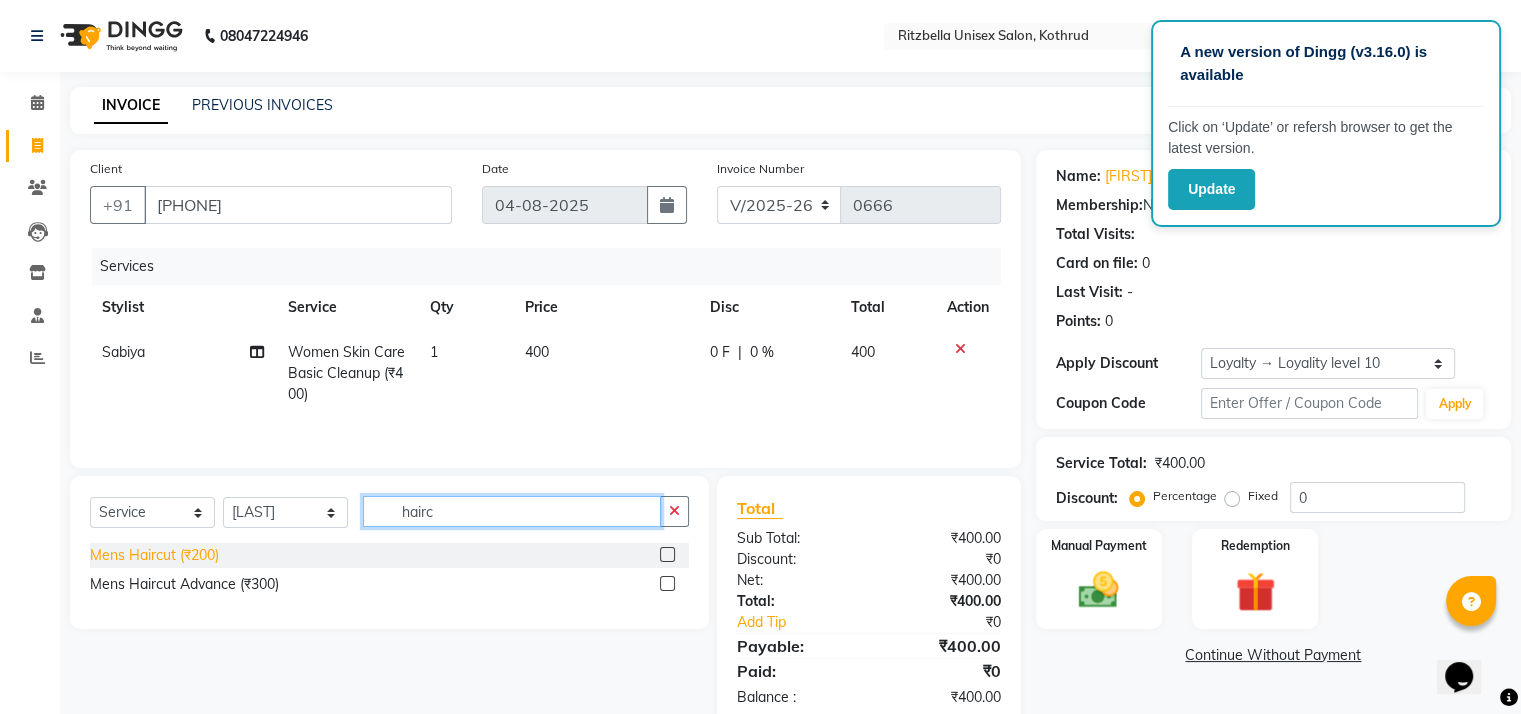 type on "hairc" 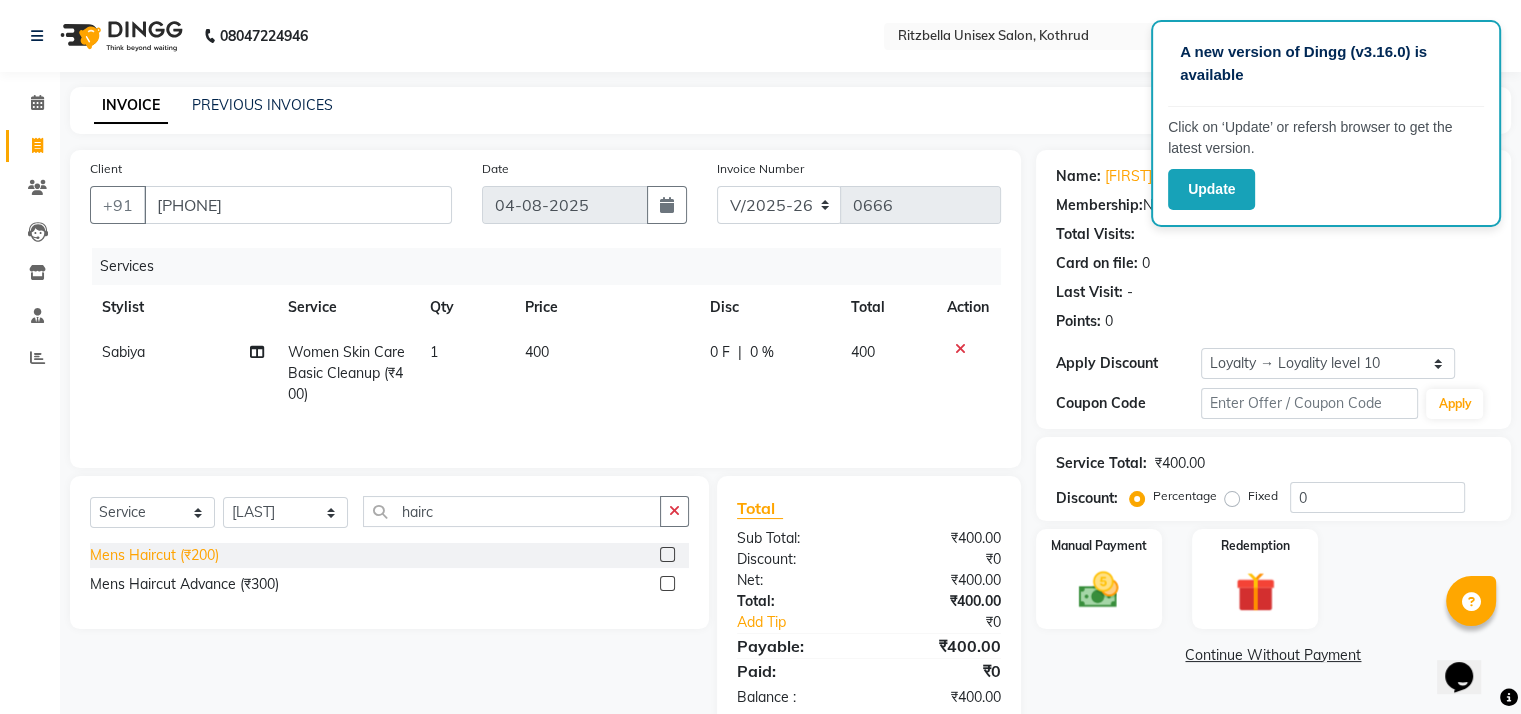 click on "Mens Haircut  (₹200)" 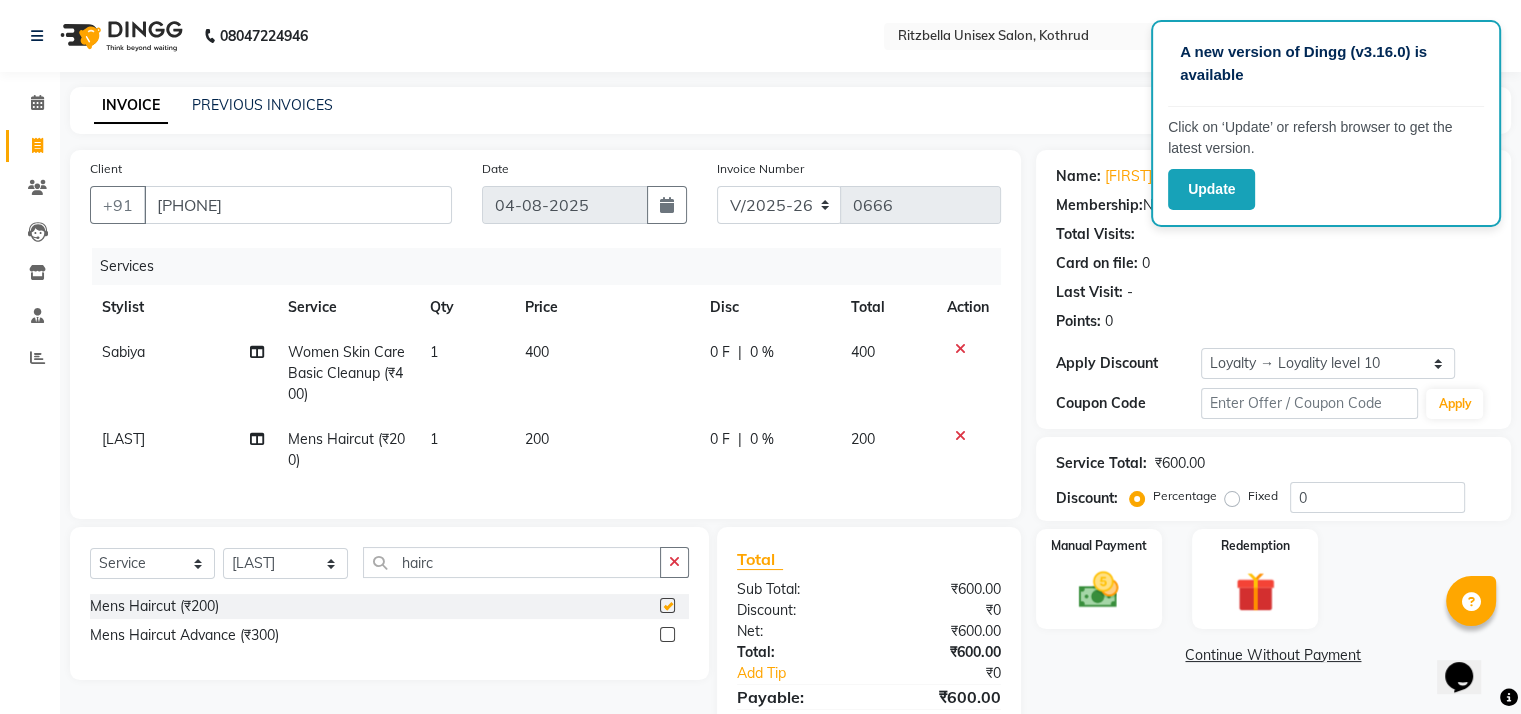 checkbox on "false" 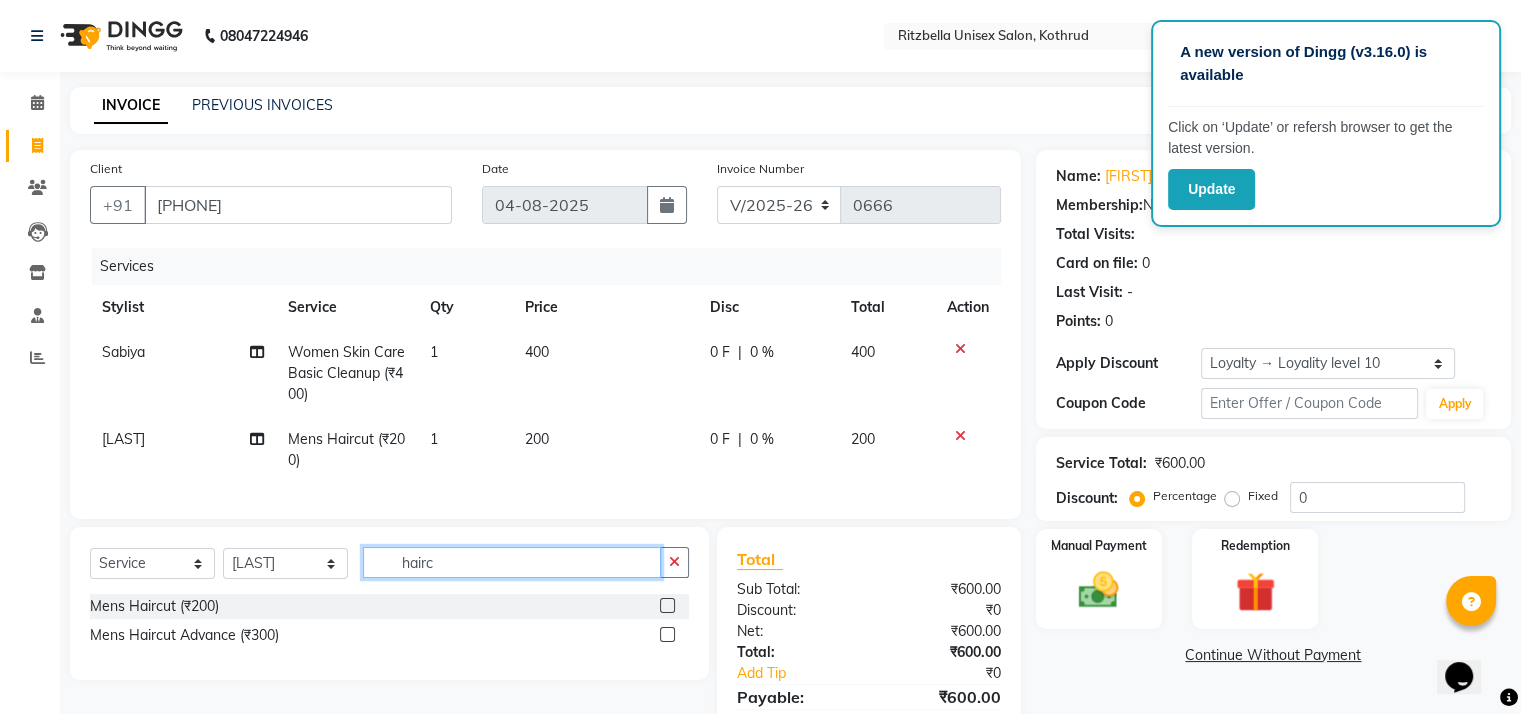 click on "hairc" 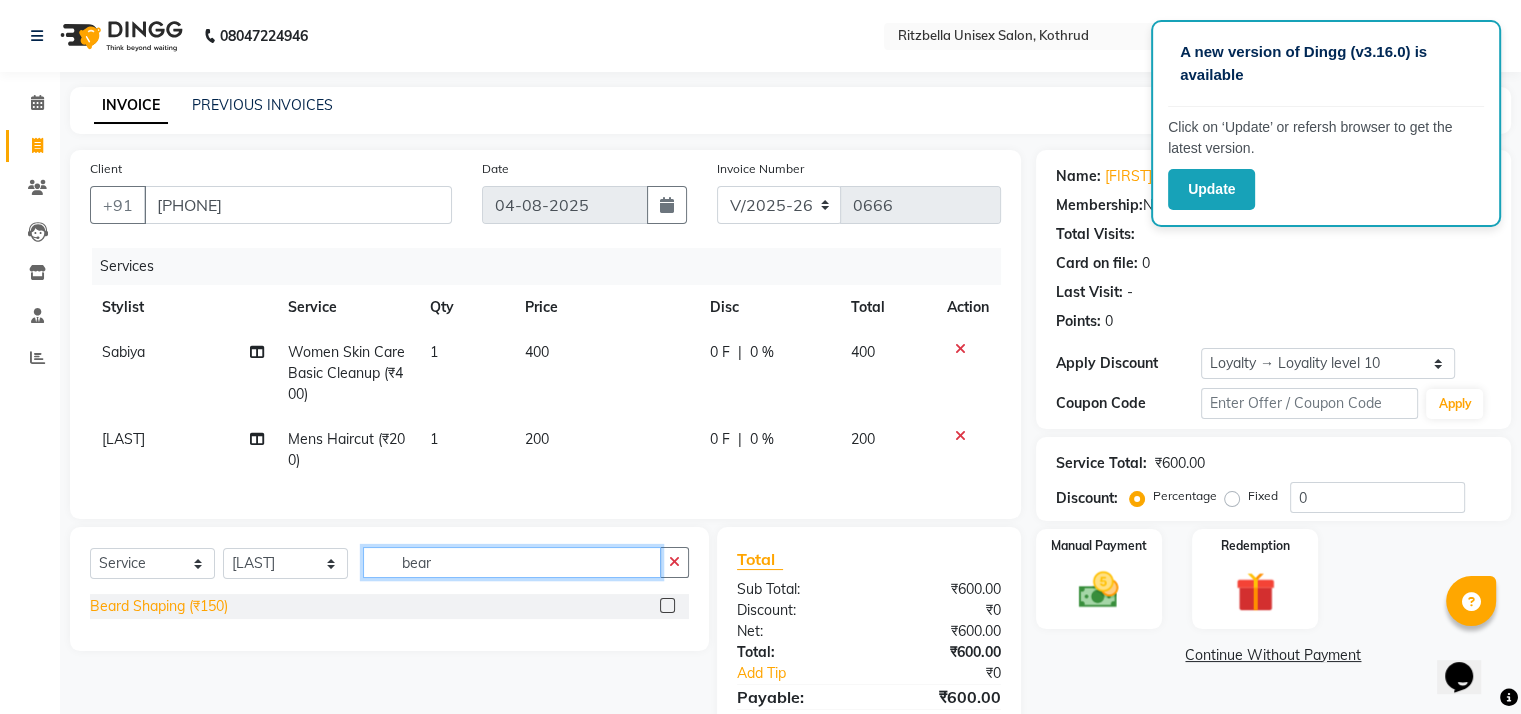 type on "bear" 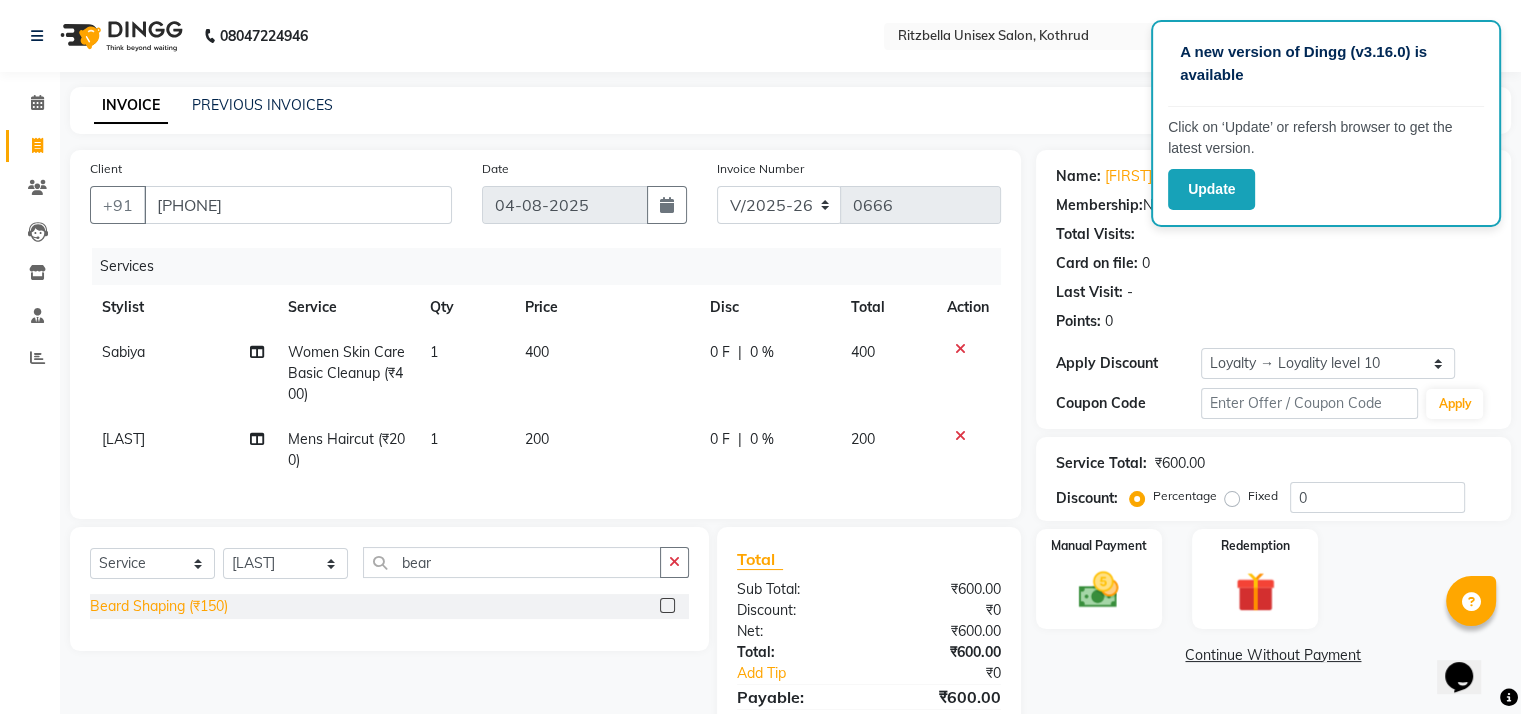 click on "Beard Shaping (₹150)" 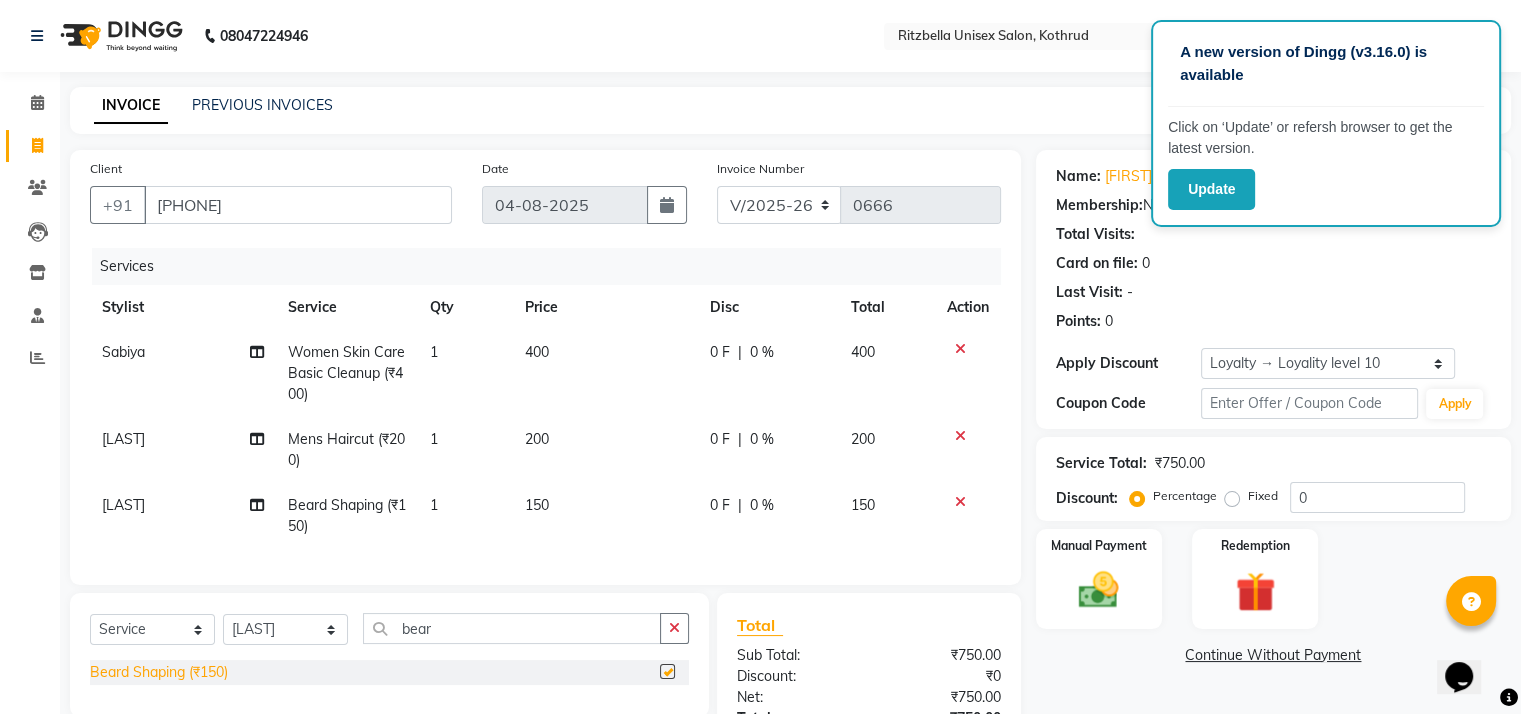 checkbox on "false" 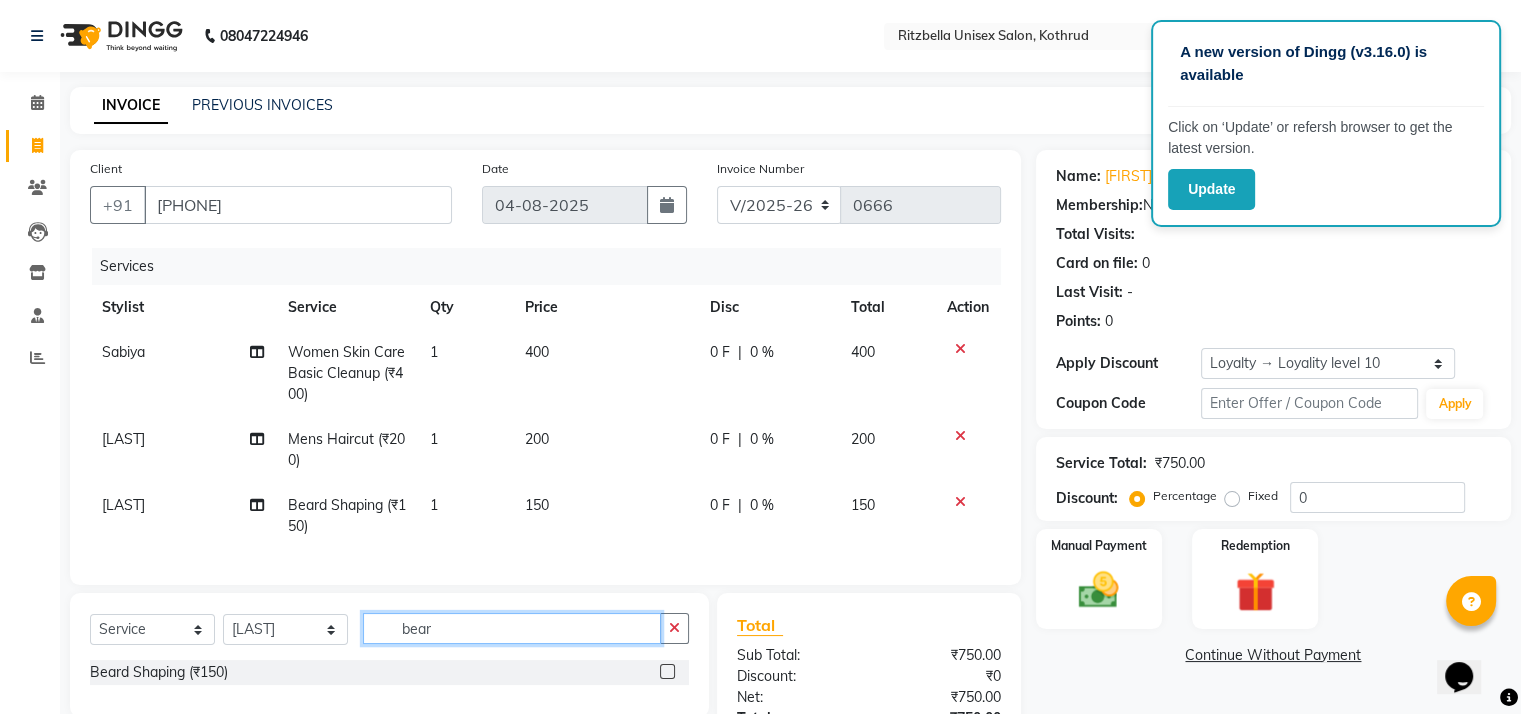 click on "bear" 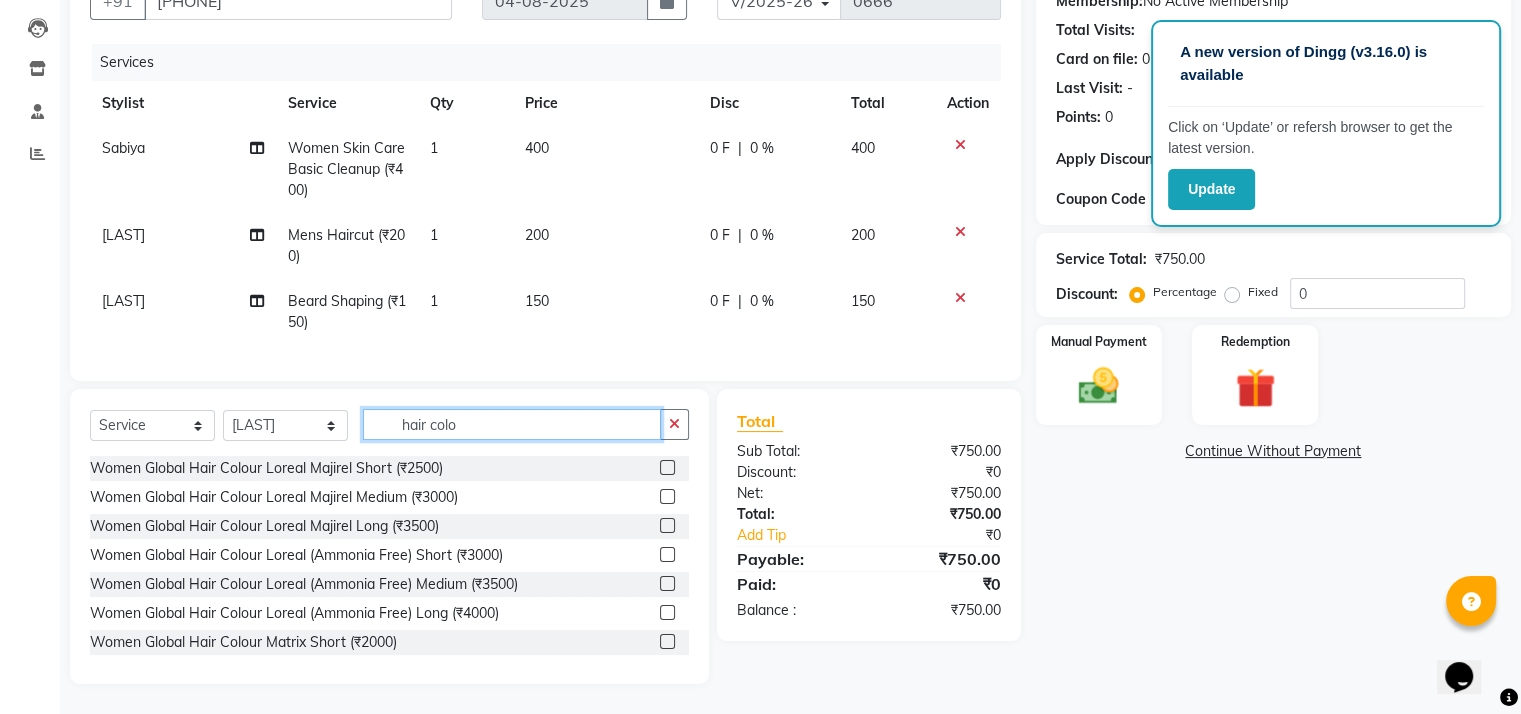 scroll, scrollTop: 220, scrollLeft: 0, axis: vertical 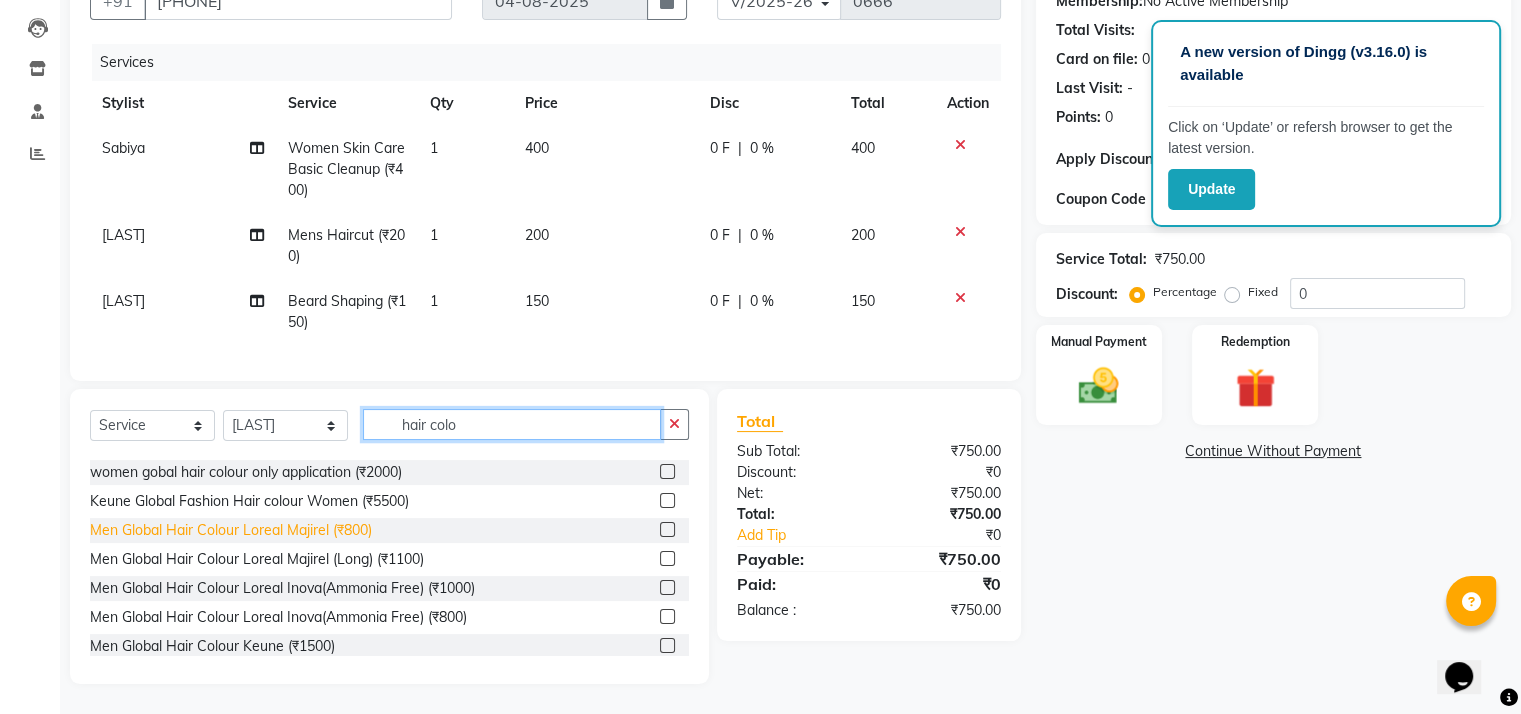 type on "hair colo" 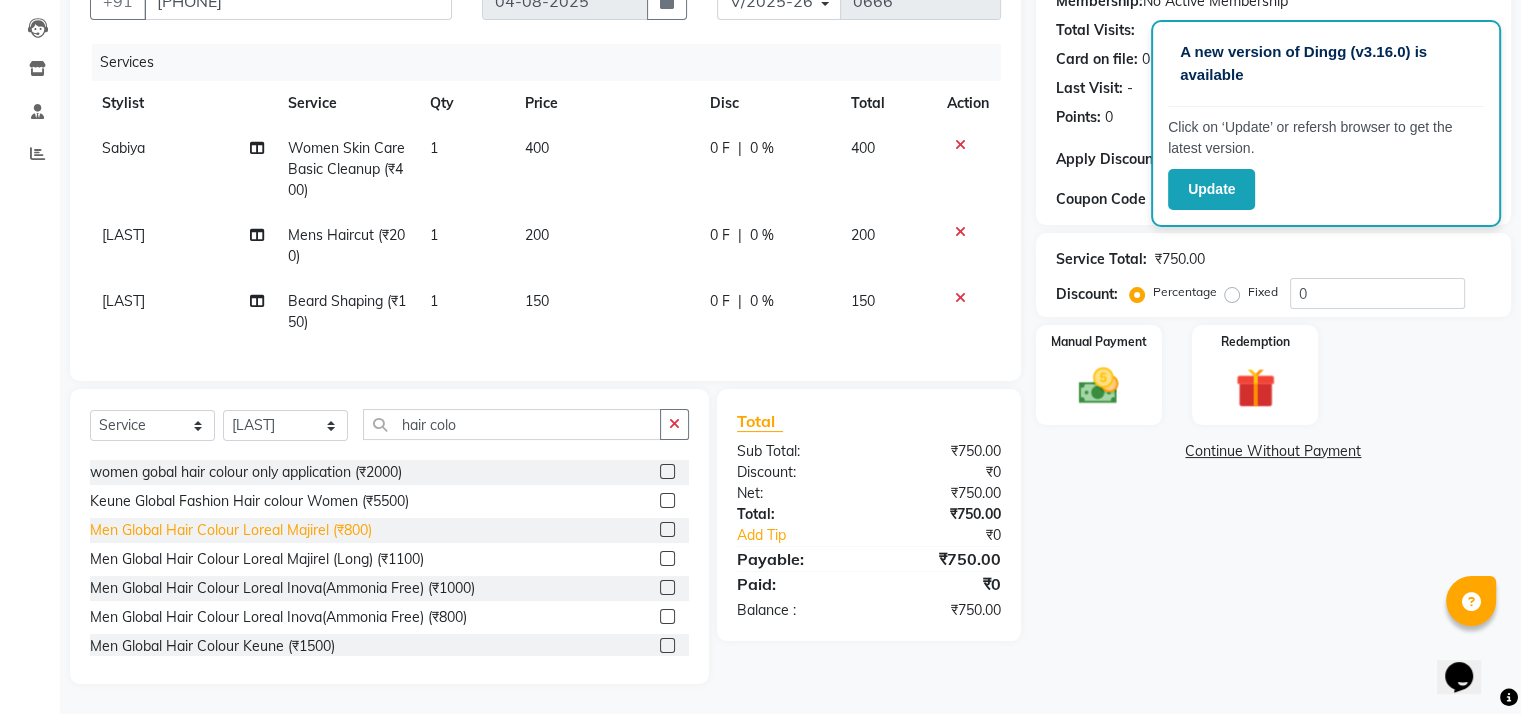 click on "Men Global Hair Colour Loreal Majirel  (₹800)" 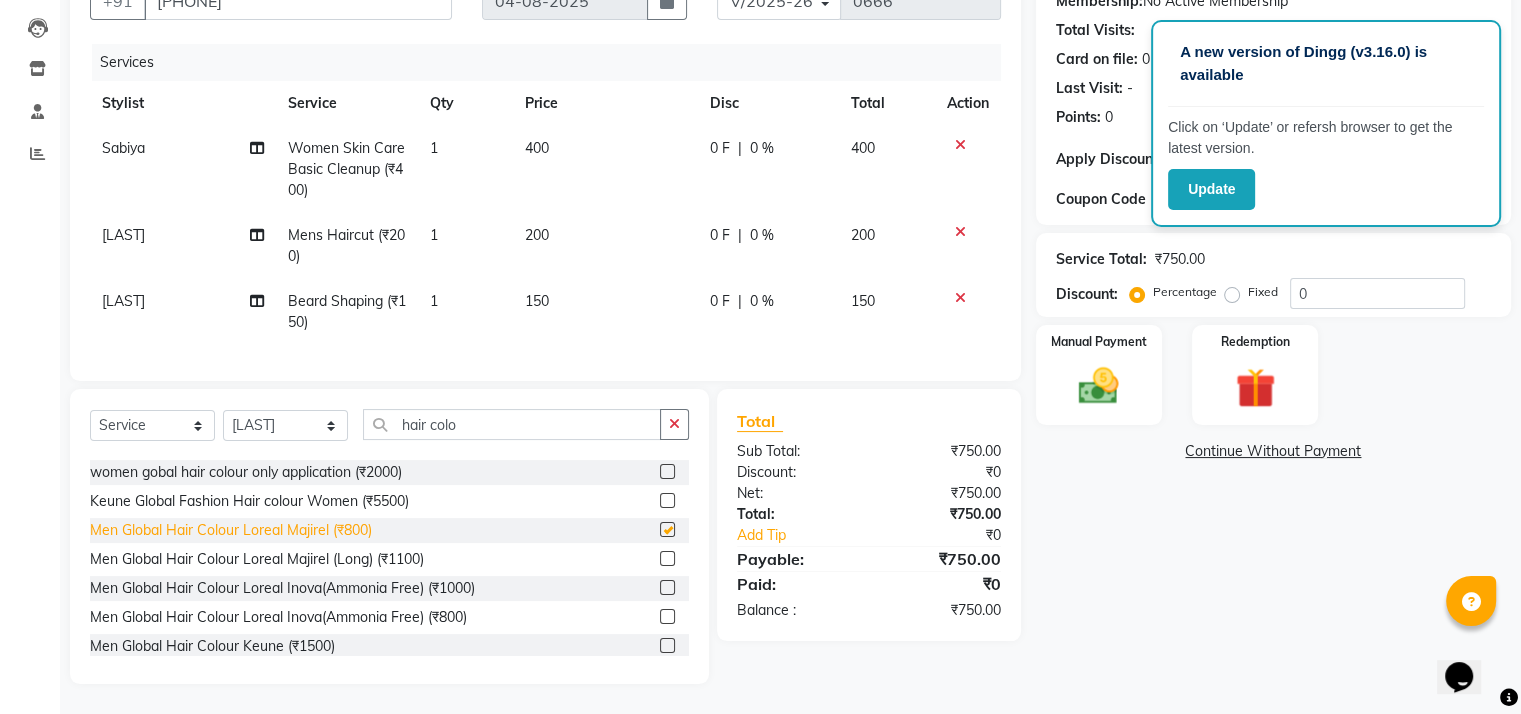 checkbox on "false" 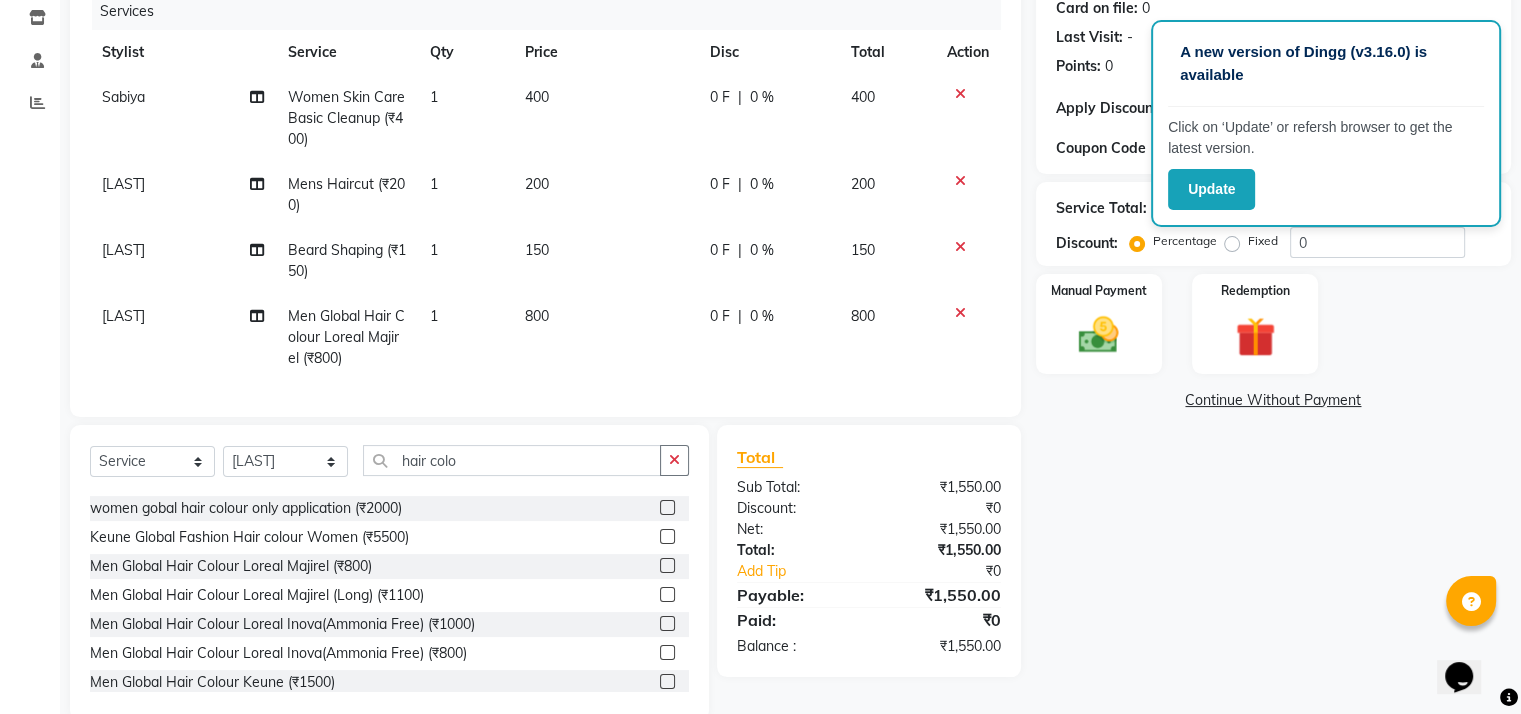 scroll, scrollTop: 307, scrollLeft: 0, axis: vertical 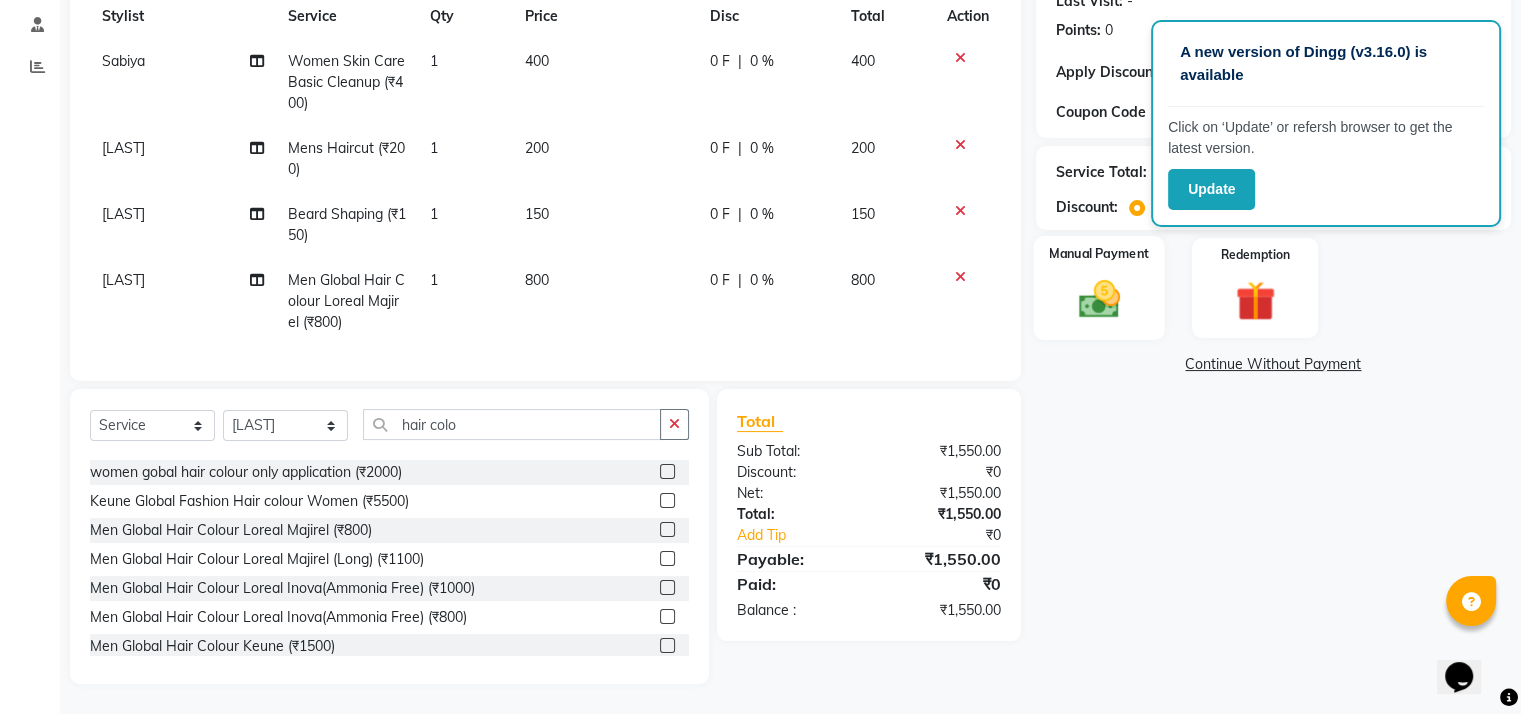 click on "Manual Payment" 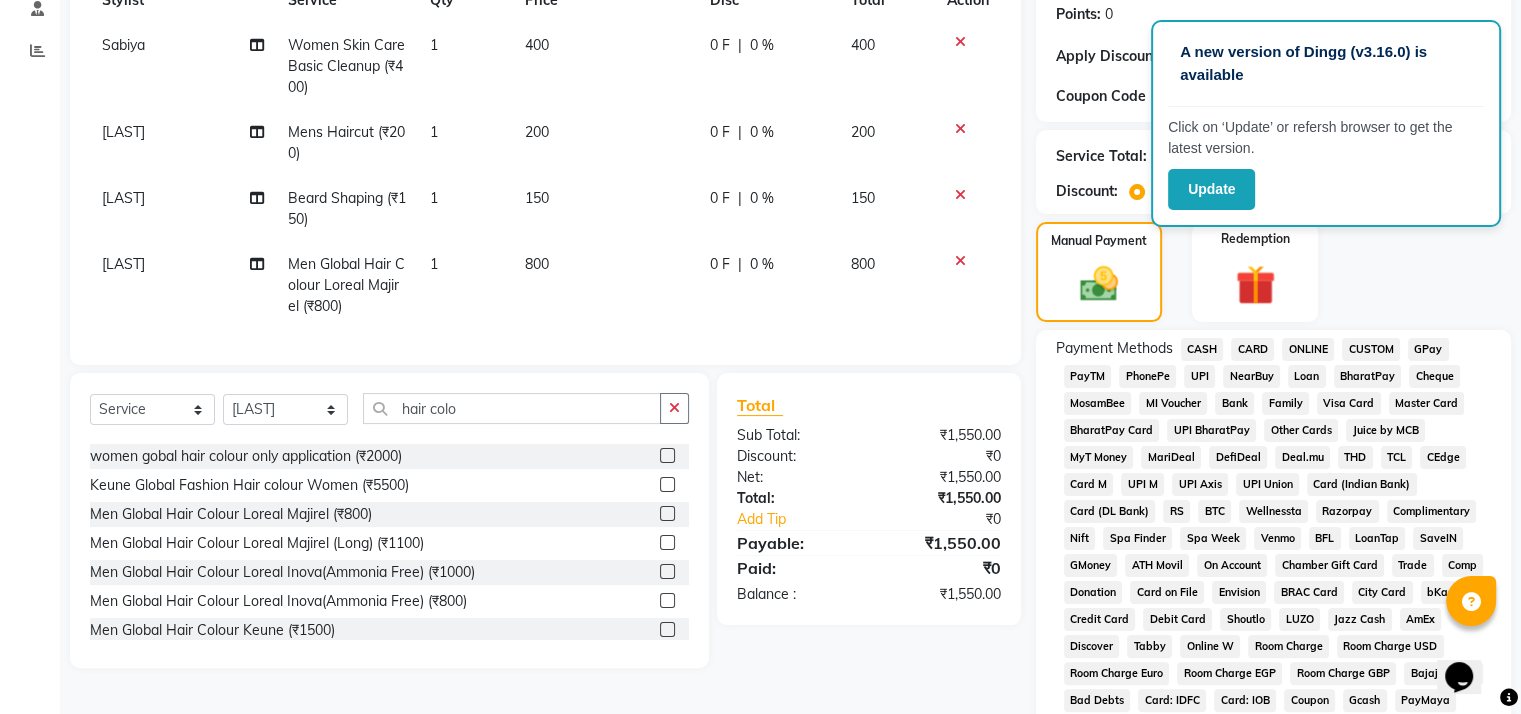 click on "CARD" 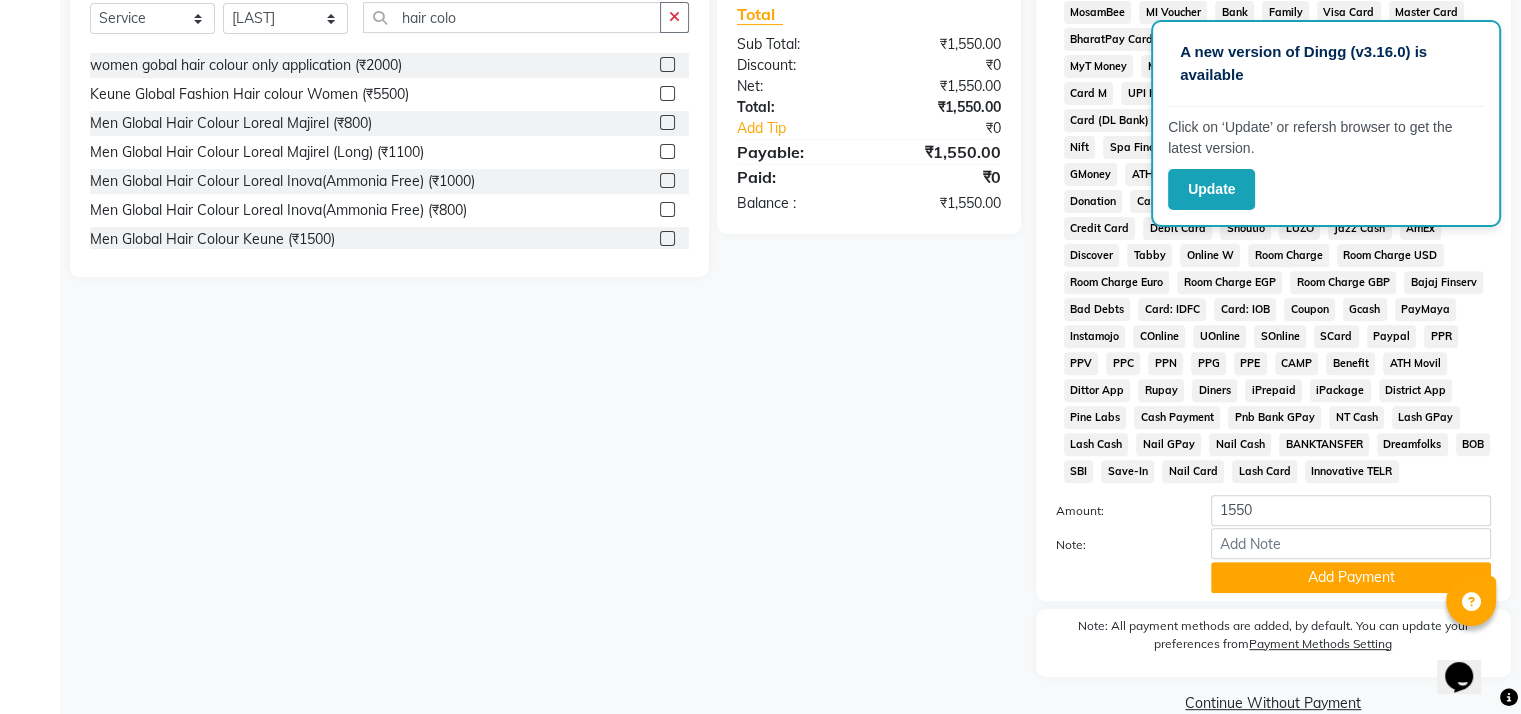 scroll, scrollTop: 699, scrollLeft: 0, axis: vertical 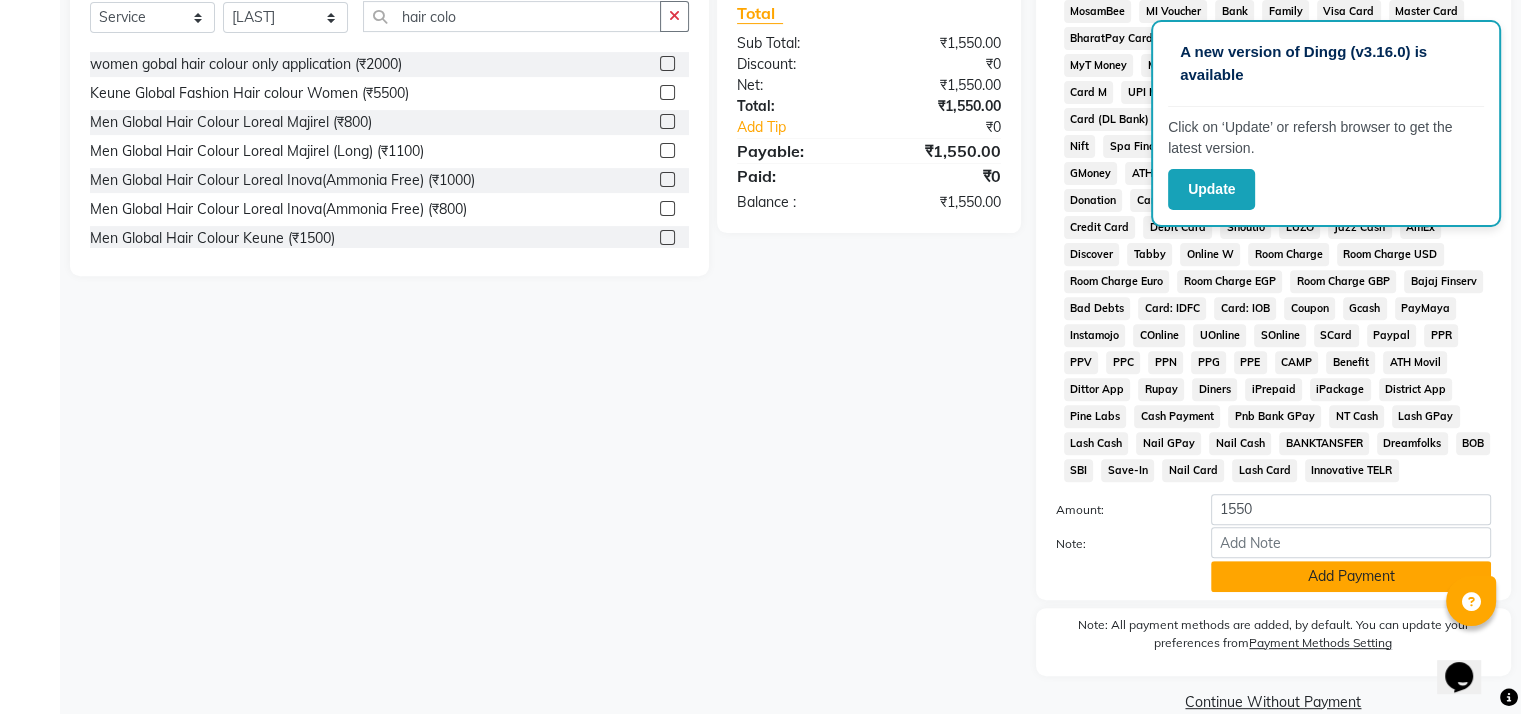 click on "Add Payment" 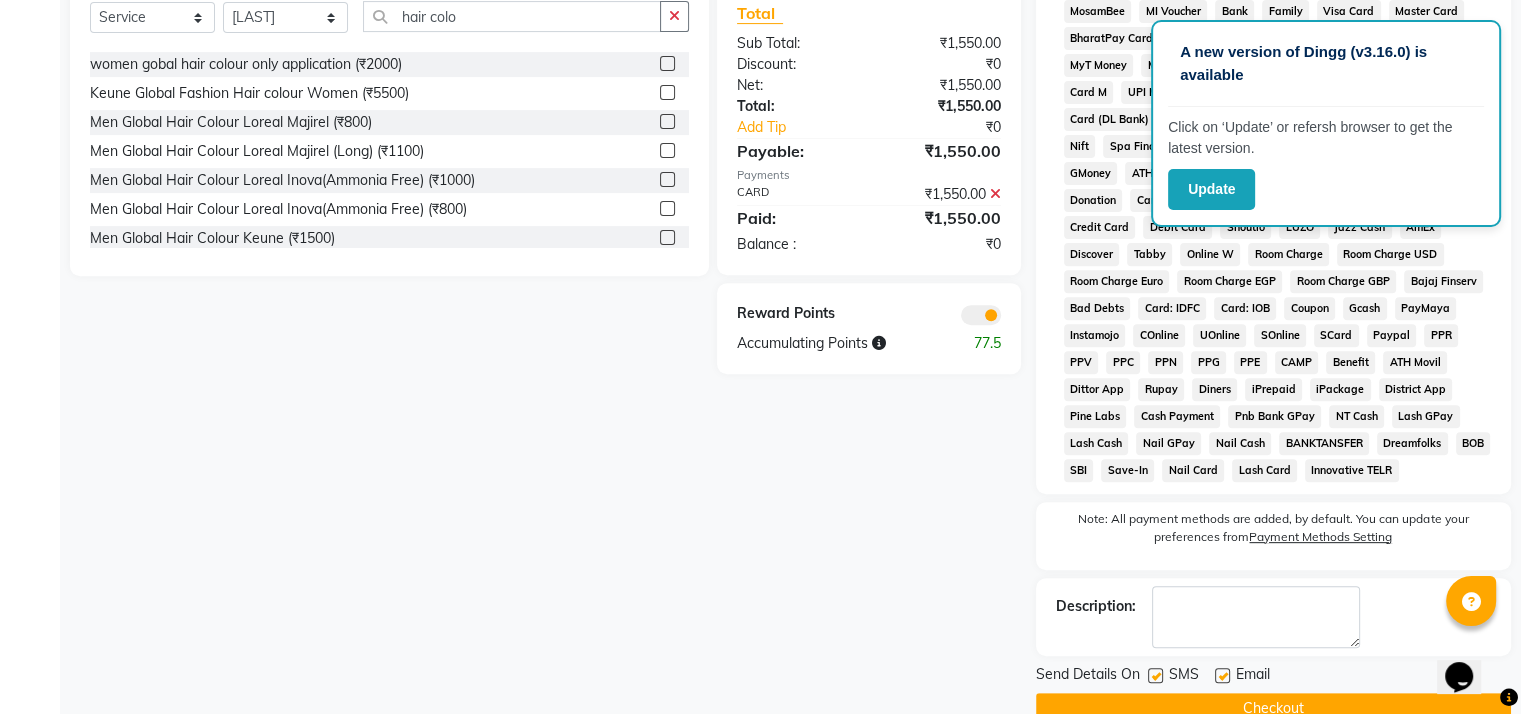 scroll, scrollTop: 753, scrollLeft: 0, axis: vertical 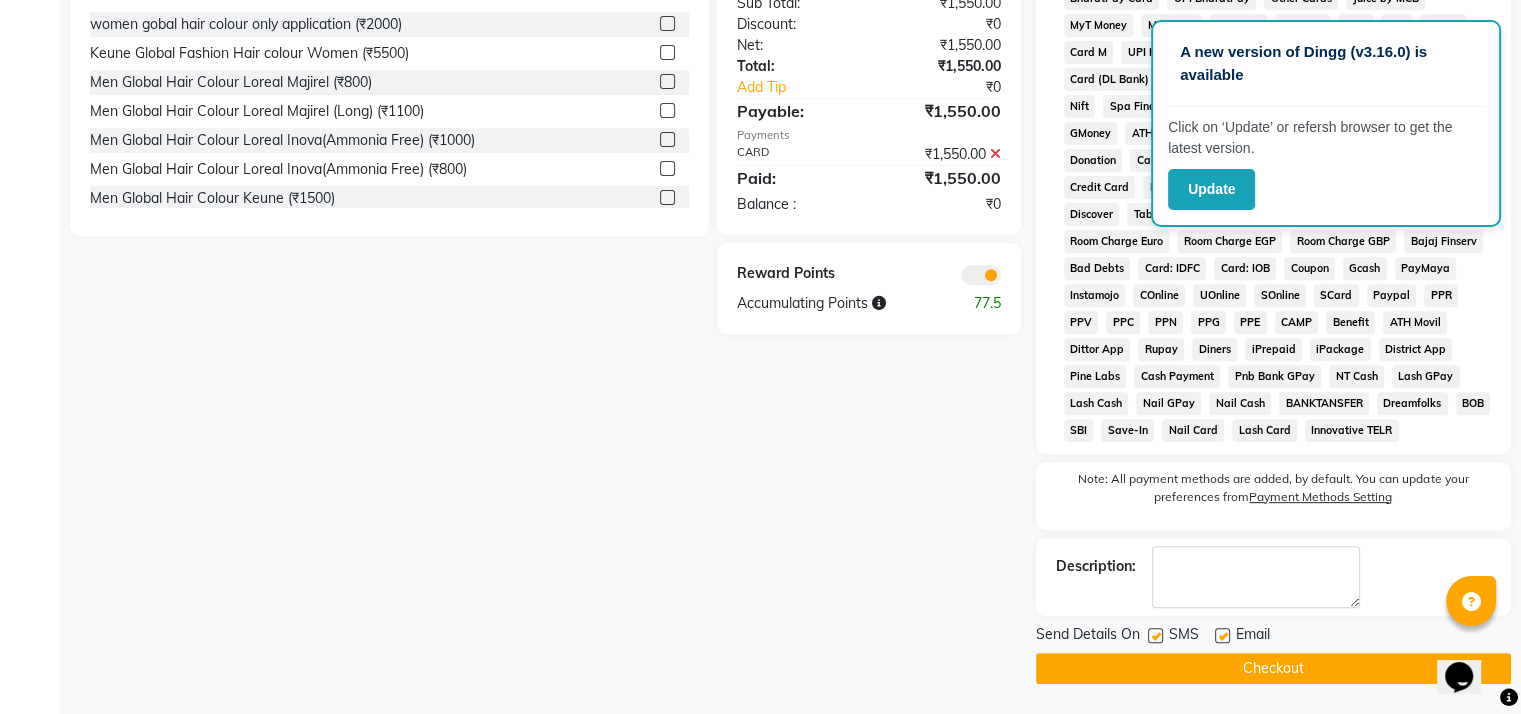 click on "Checkout" 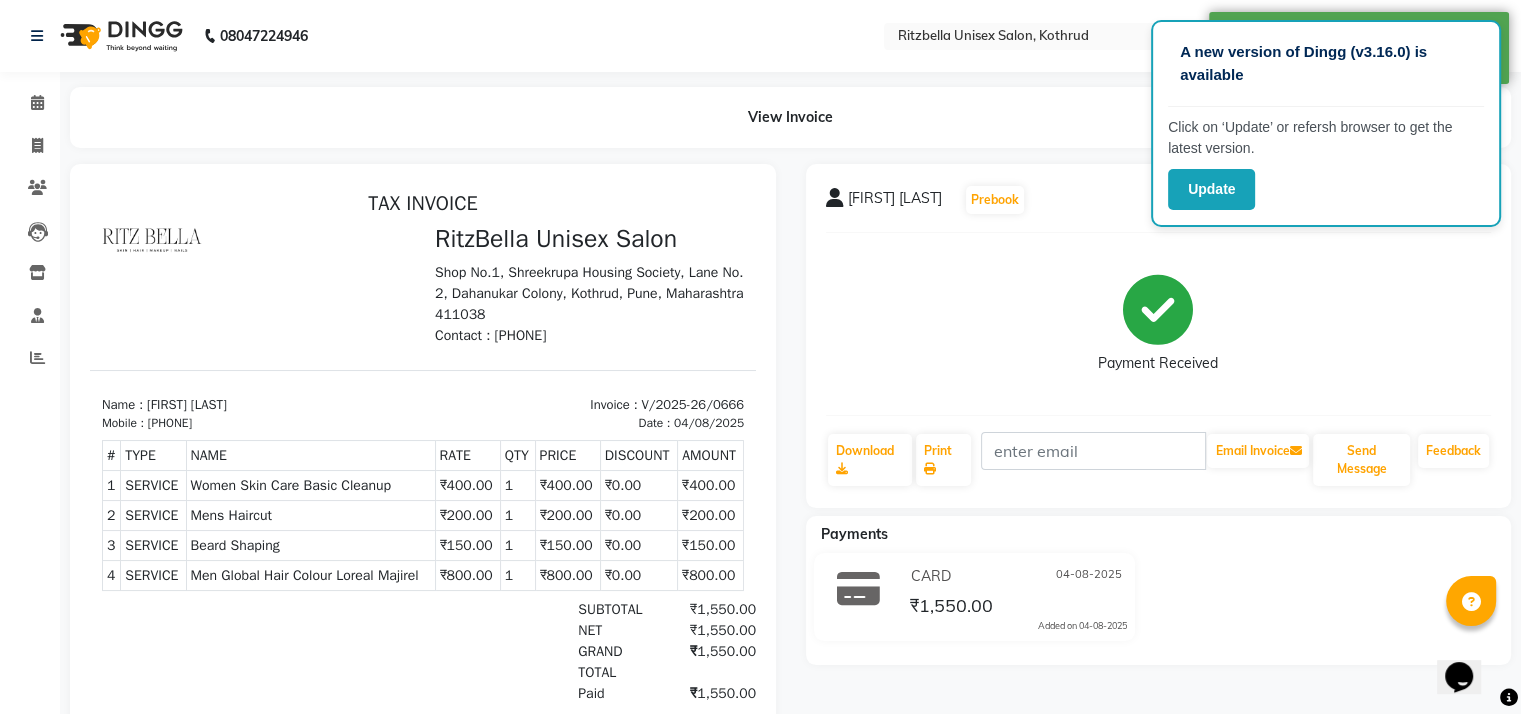 scroll, scrollTop: 0, scrollLeft: 0, axis: both 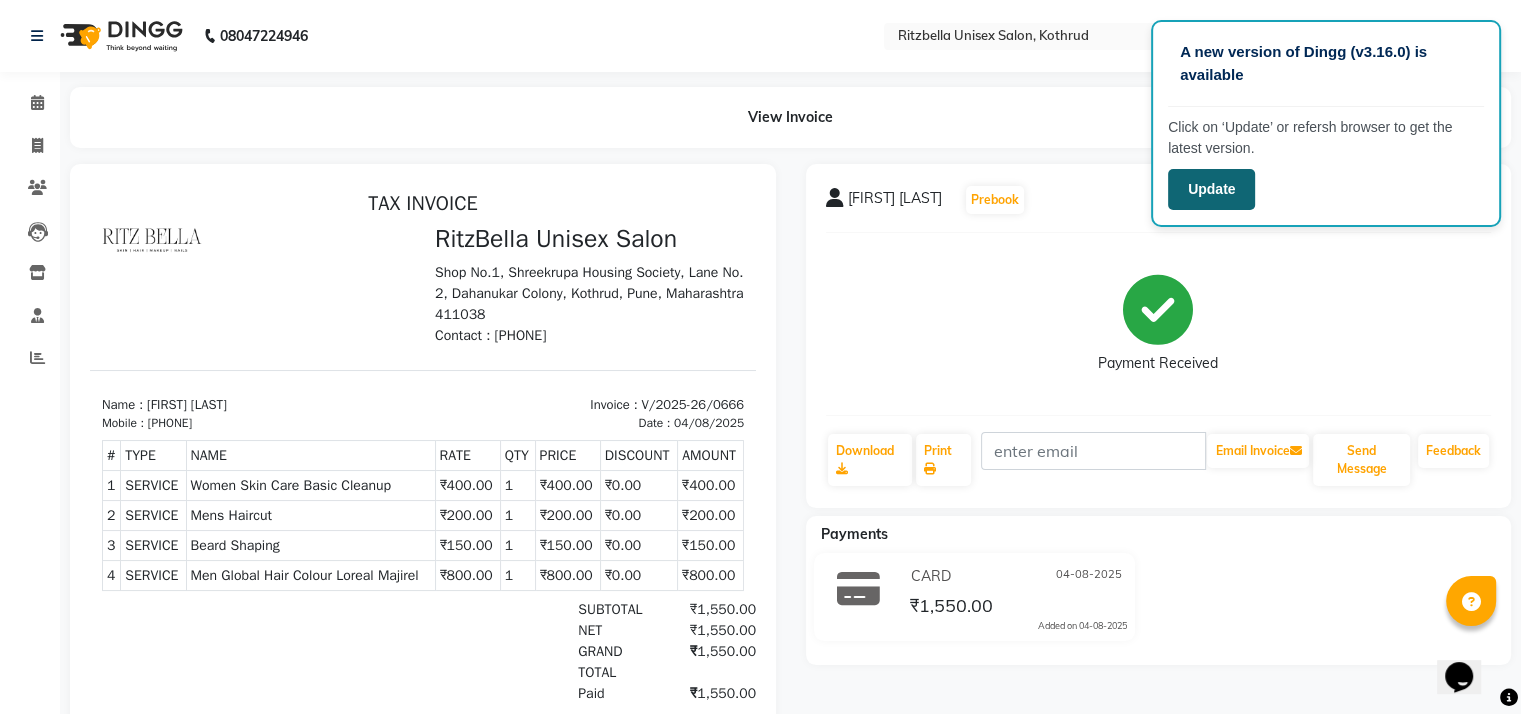 click on "Update" 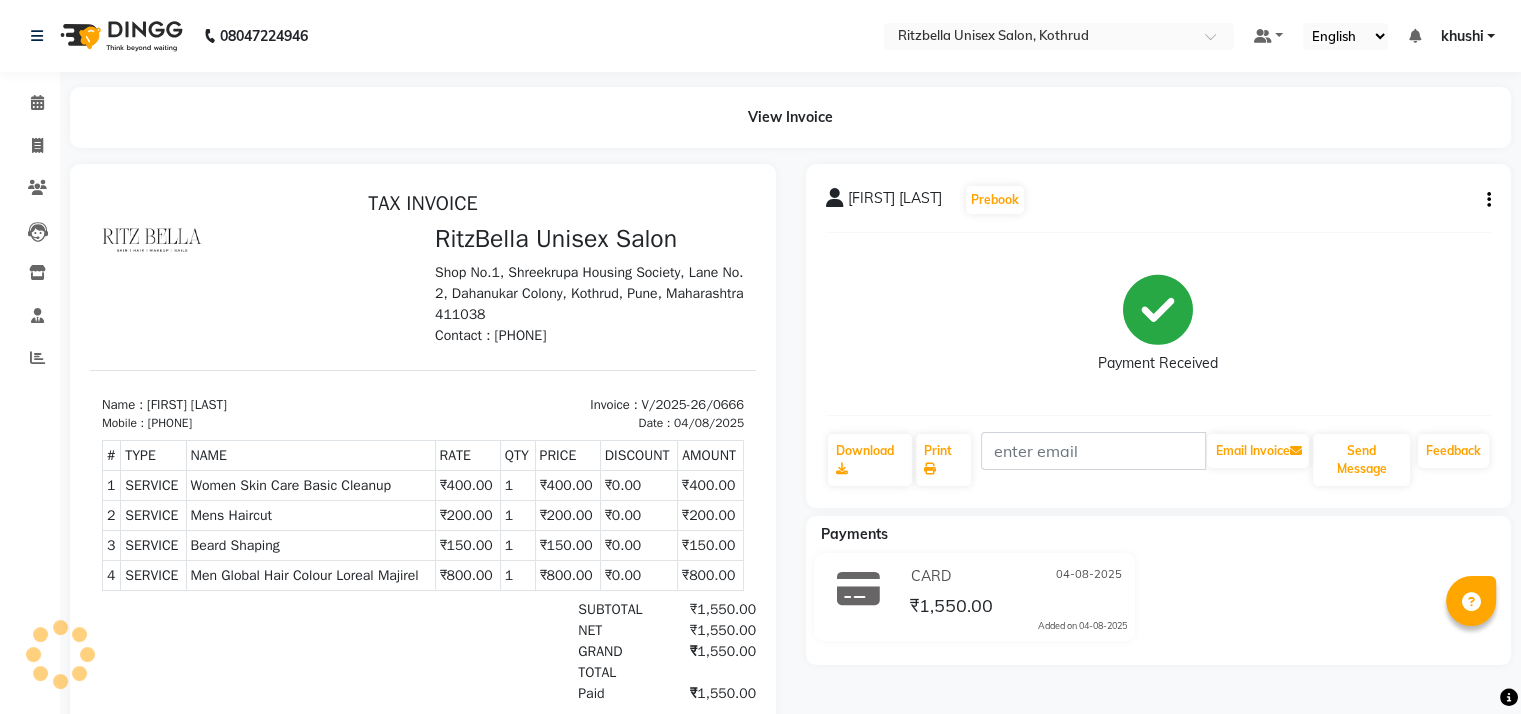 scroll, scrollTop: 0, scrollLeft: 0, axis: both 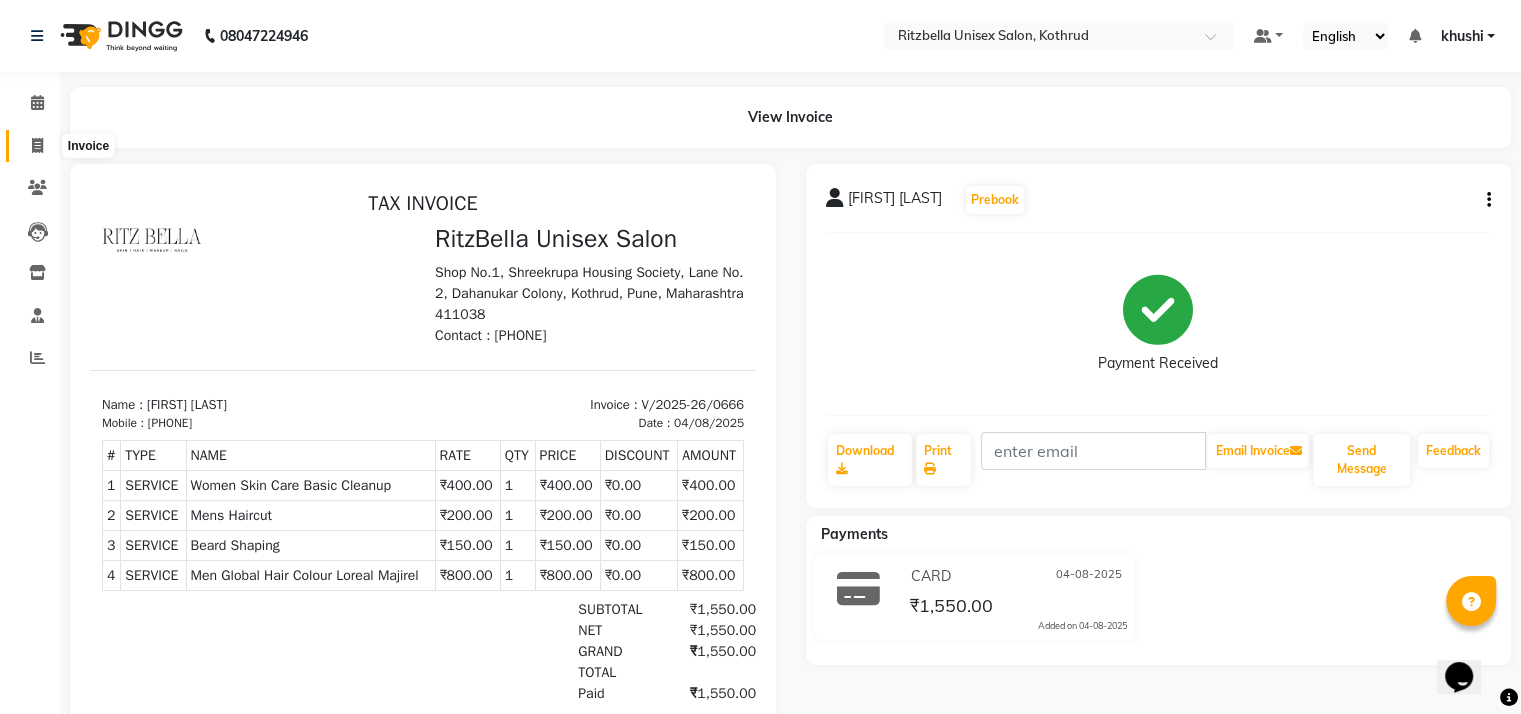 click 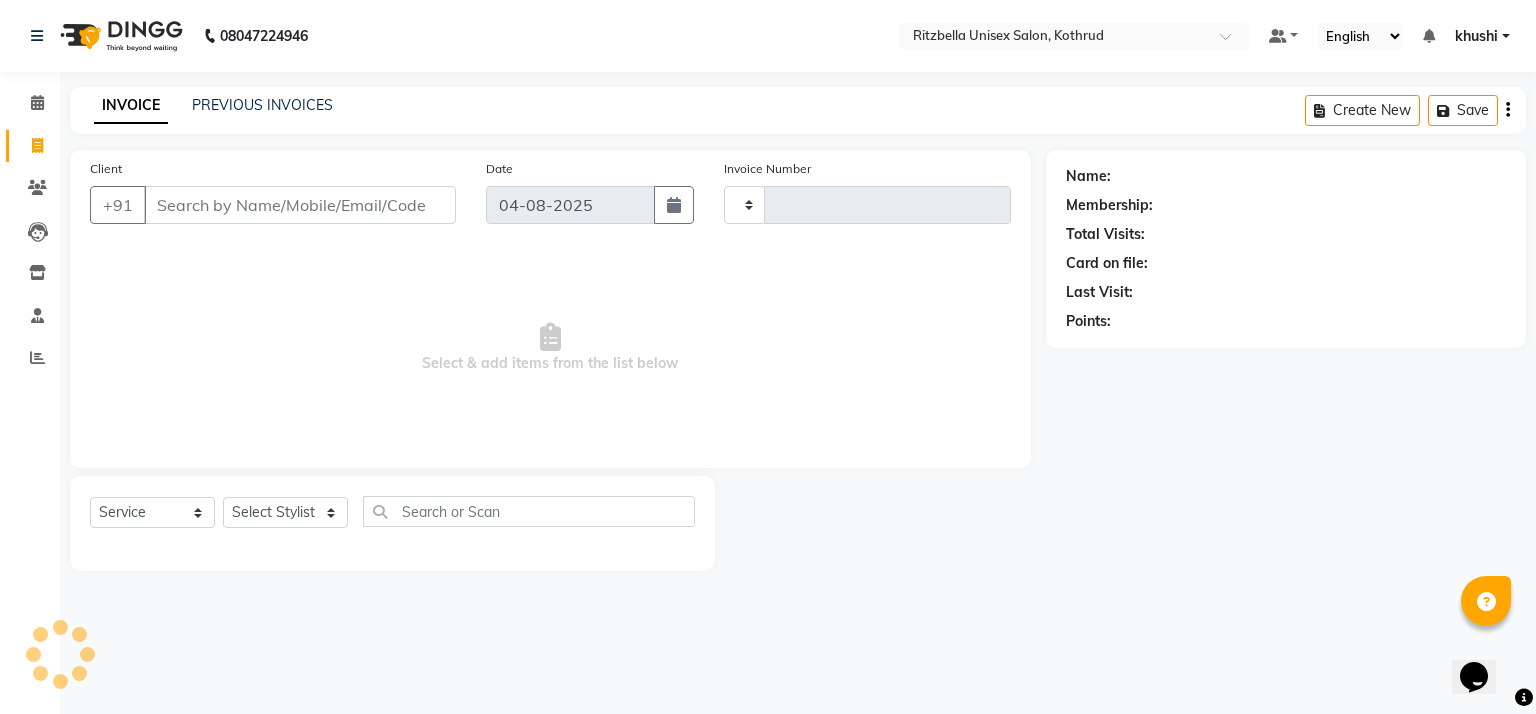 type on "0667" 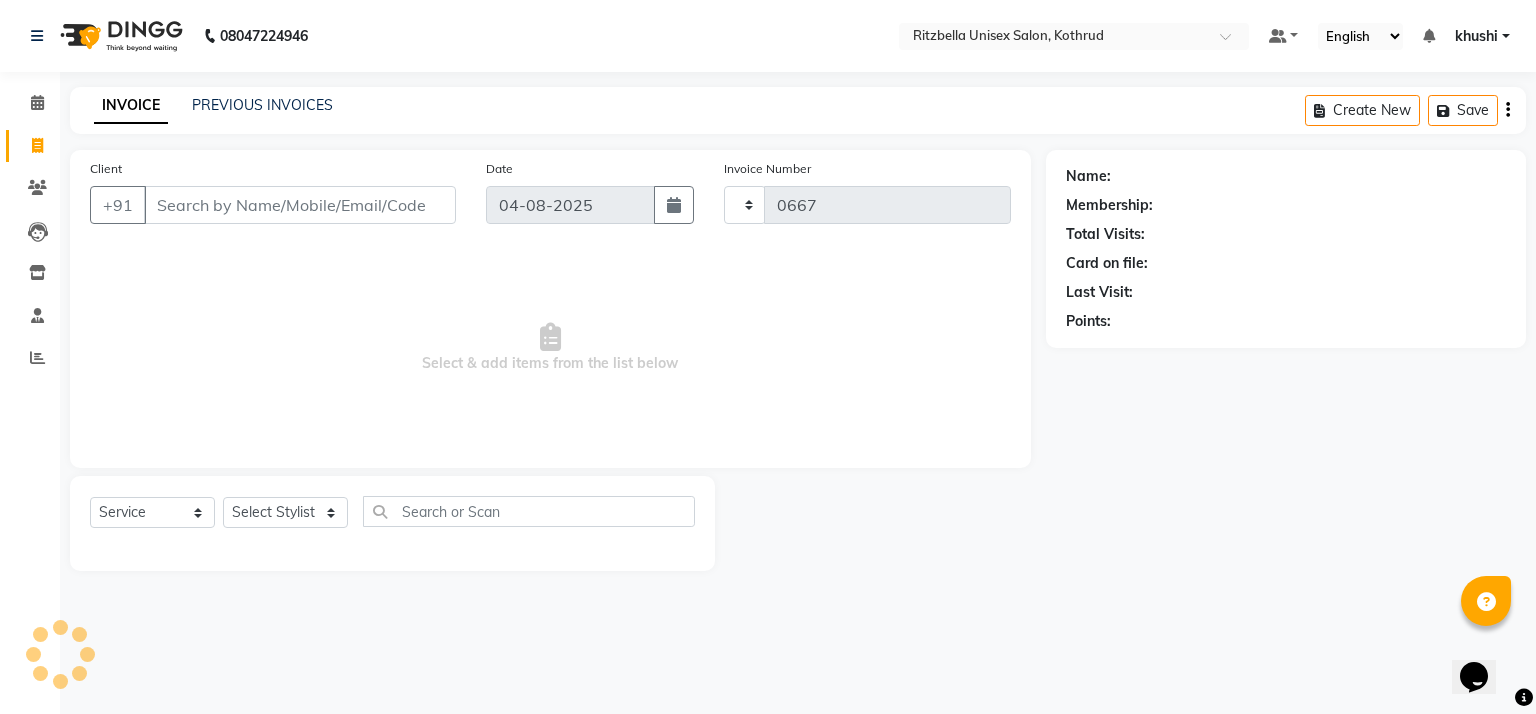 select on "6870" 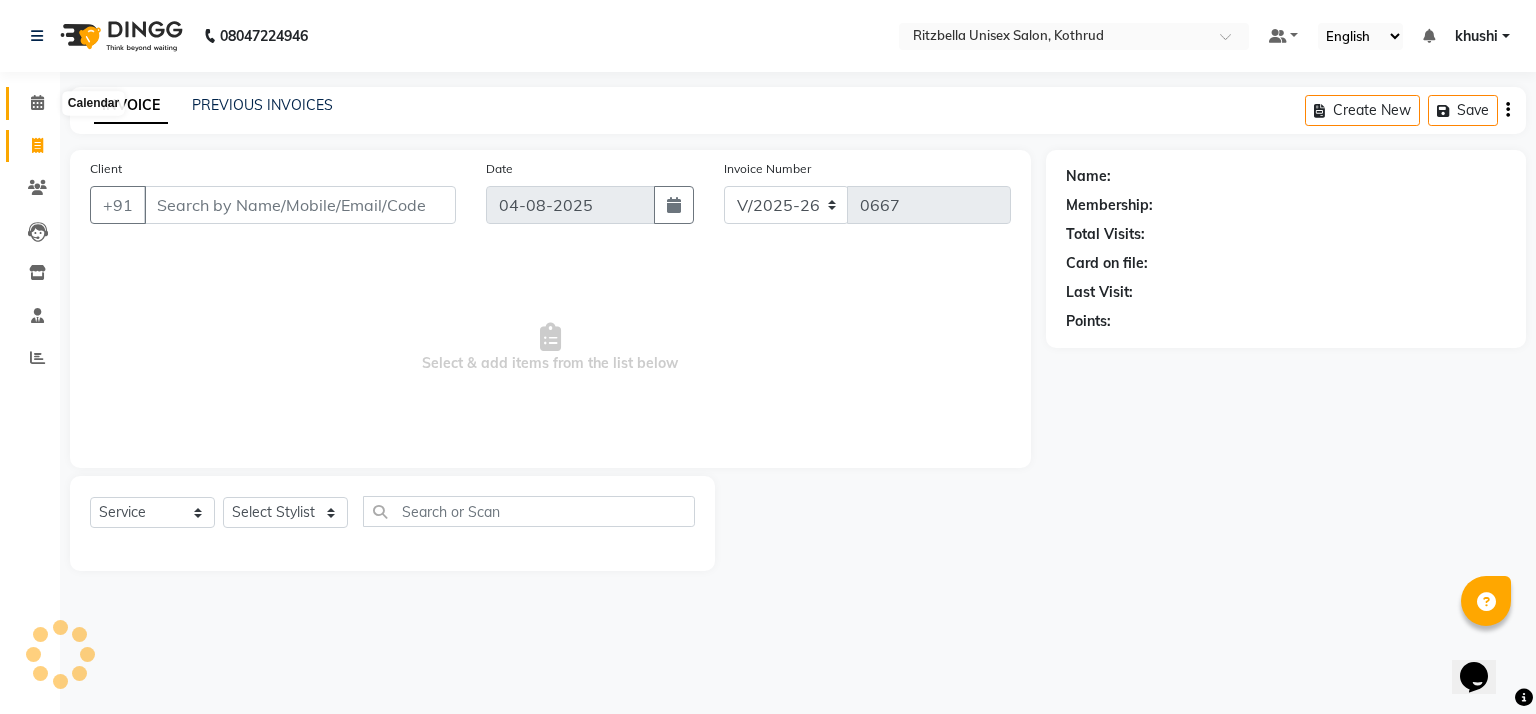 click 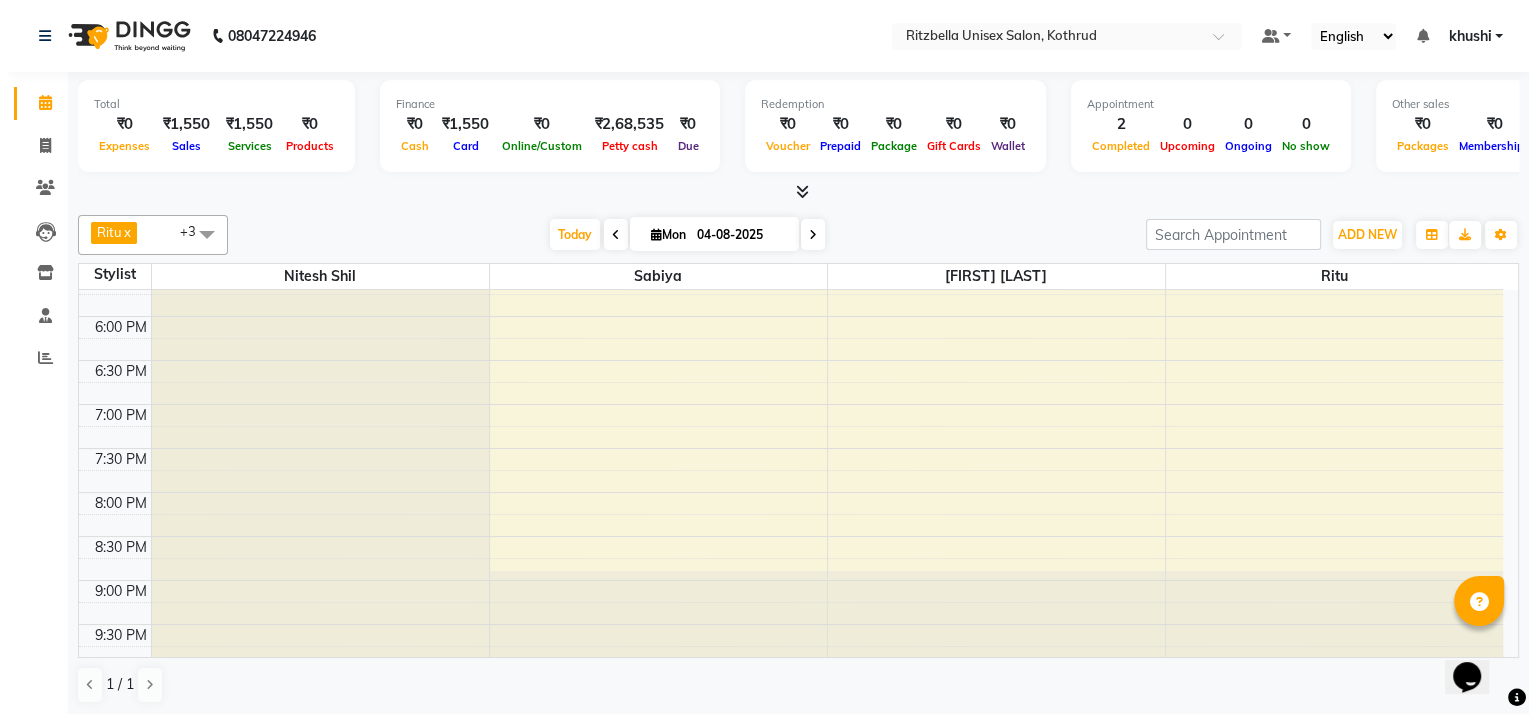 scroll, scrollTop: 764, scrollLeft: 0, axis: vertical 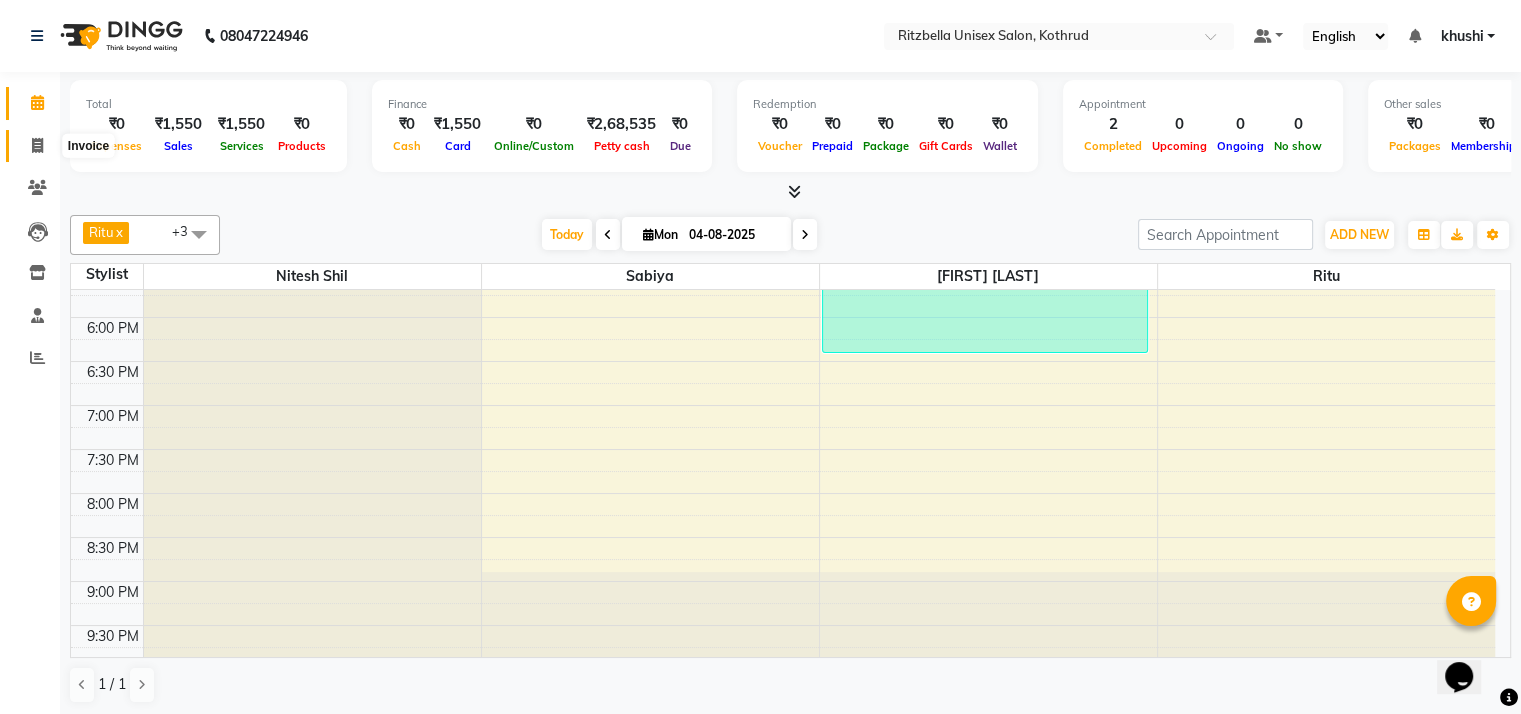 click 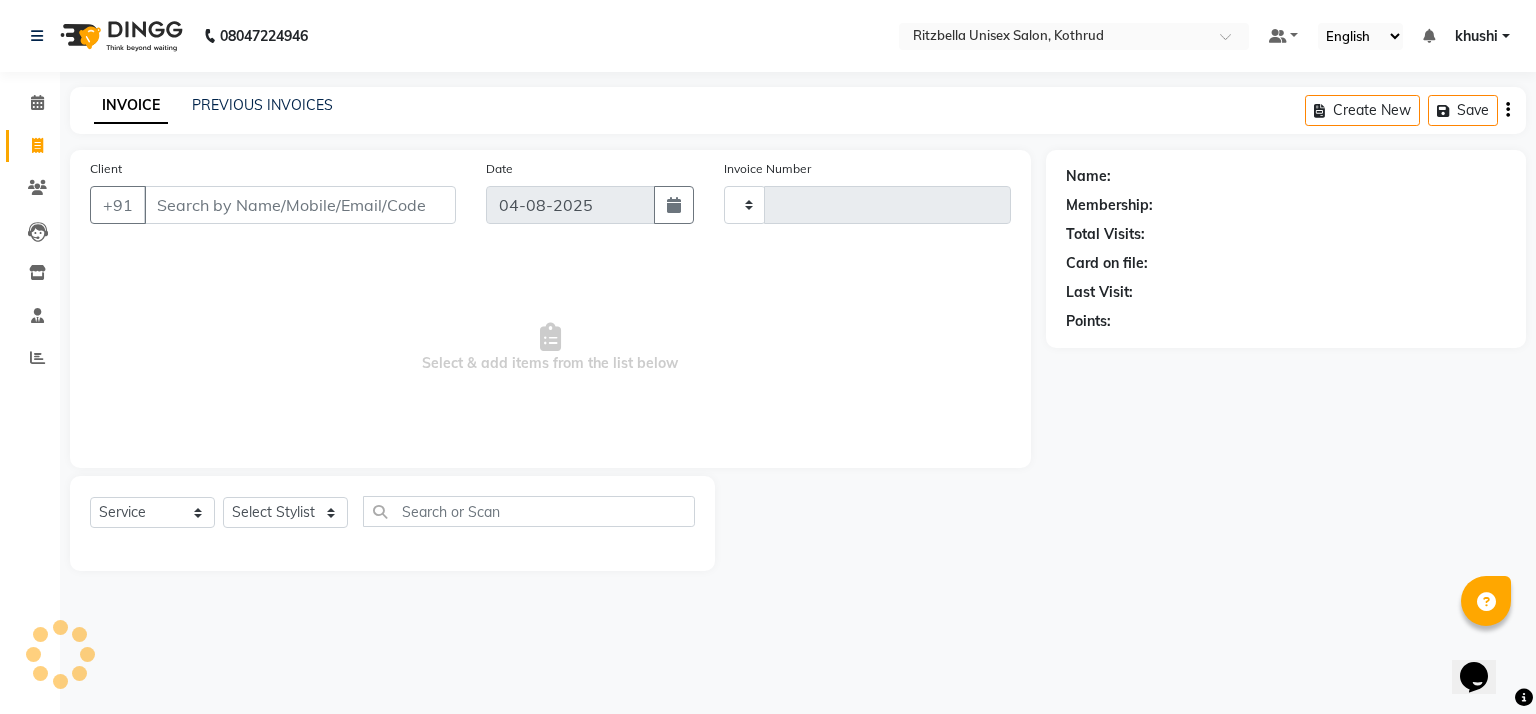 type on "0667" 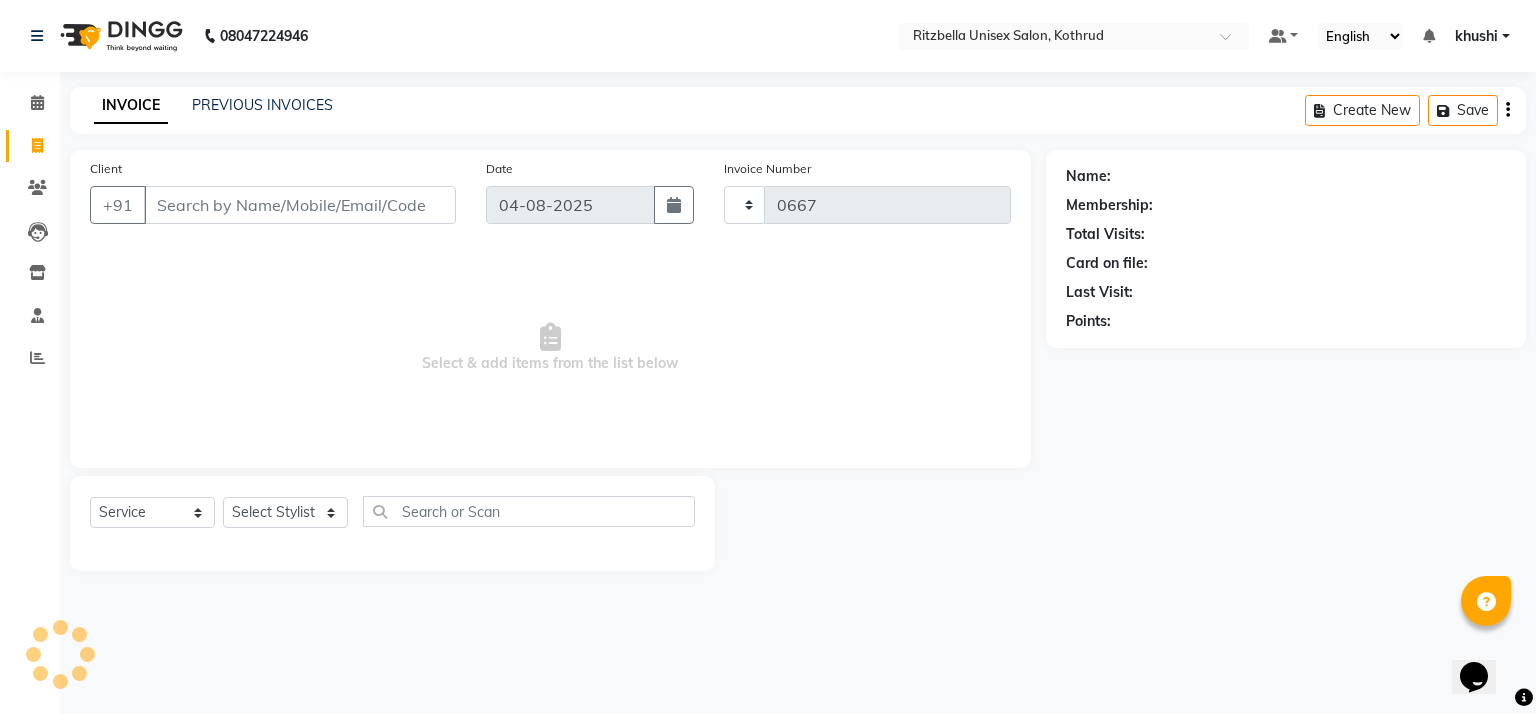 select on "6870" 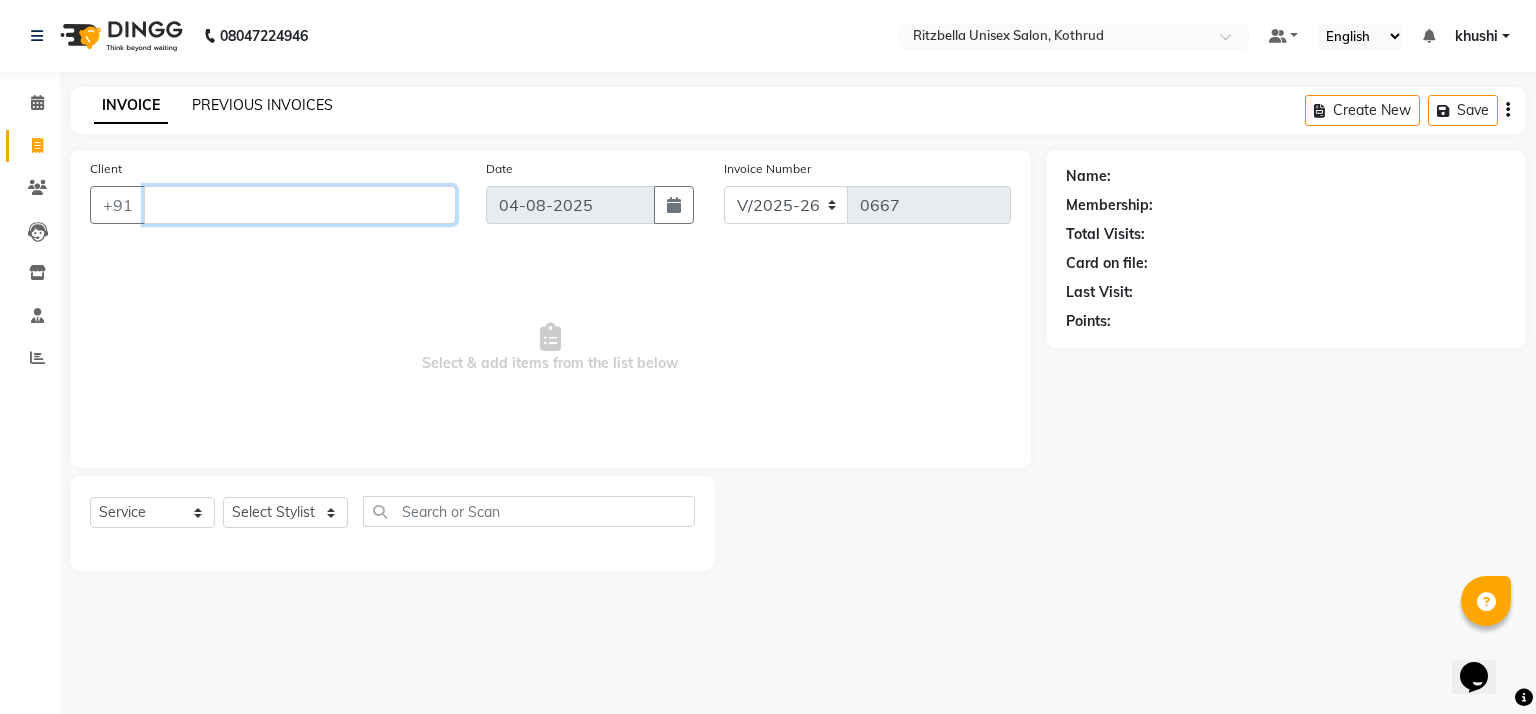 type 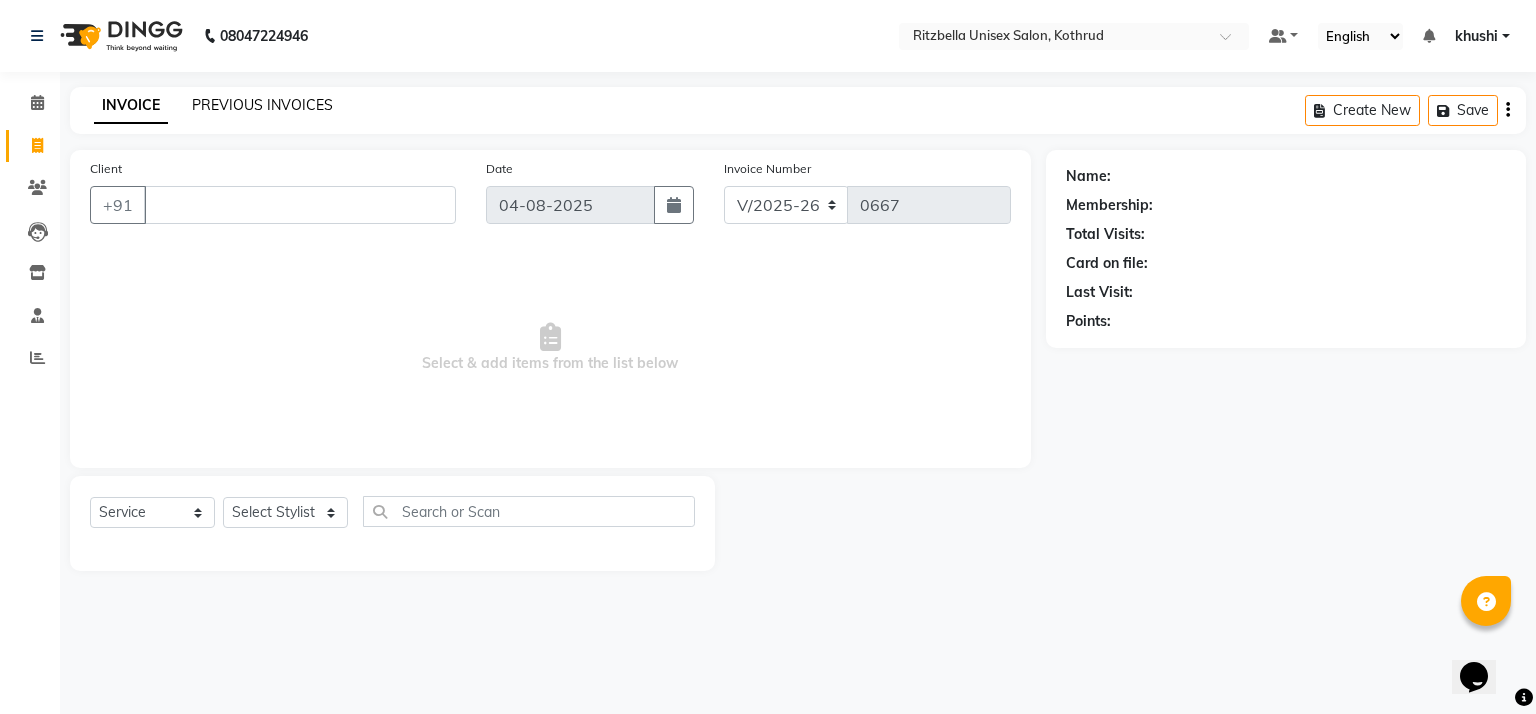 click on "PREVIOUS INVOICES" 